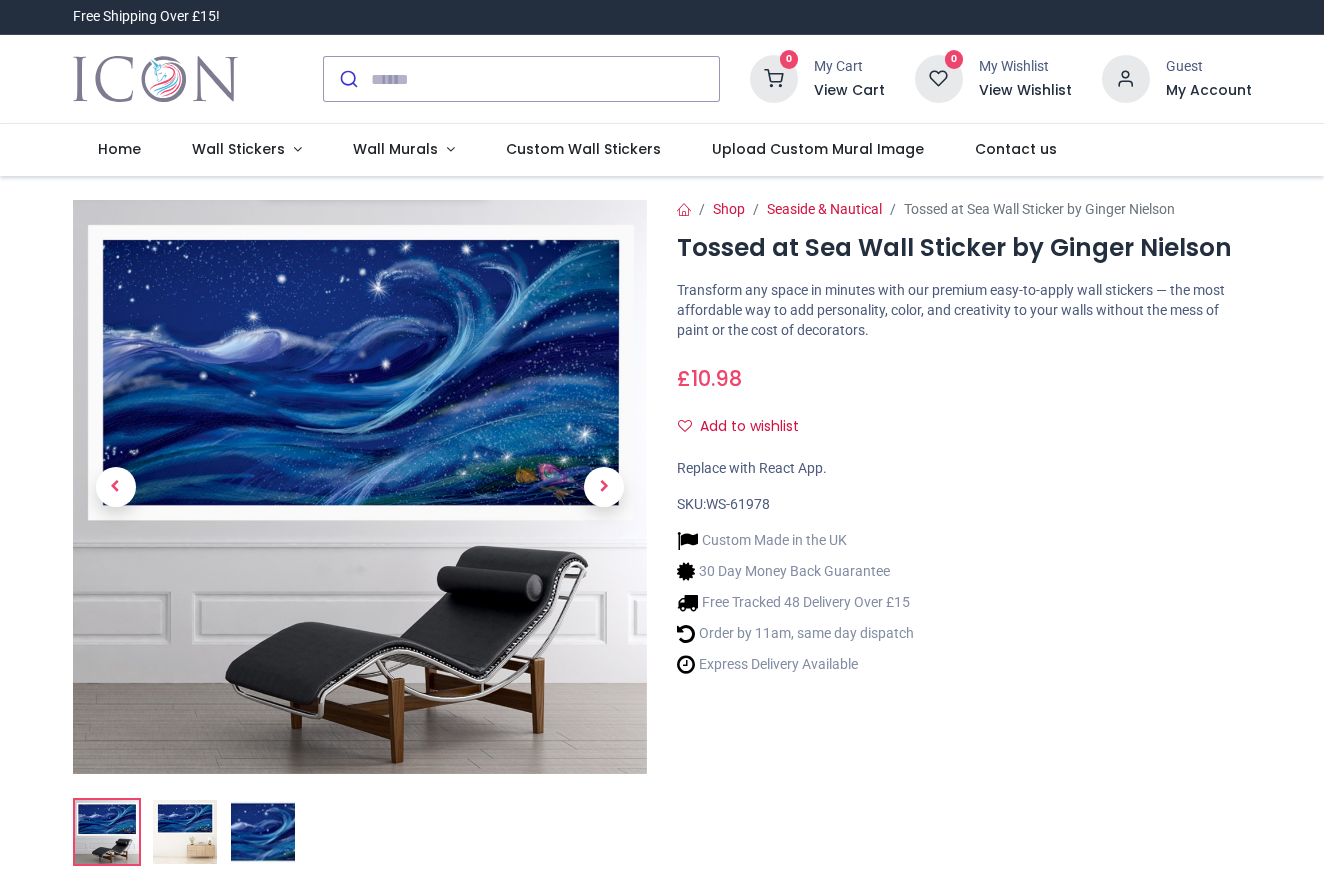 scroll, scrollTop: 0, scrollLeft: 0, axis: both 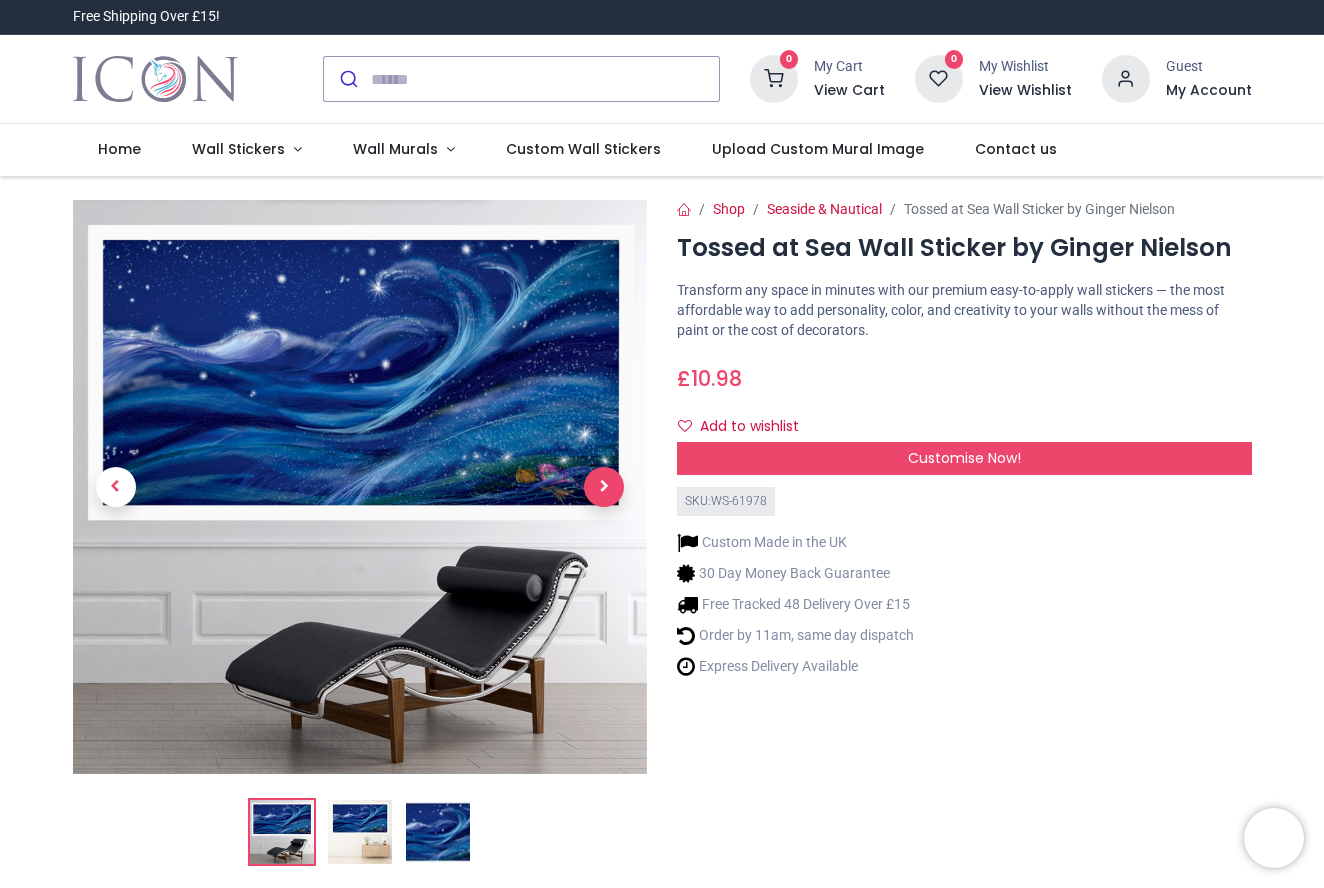 click at bounding box center (604, 487) 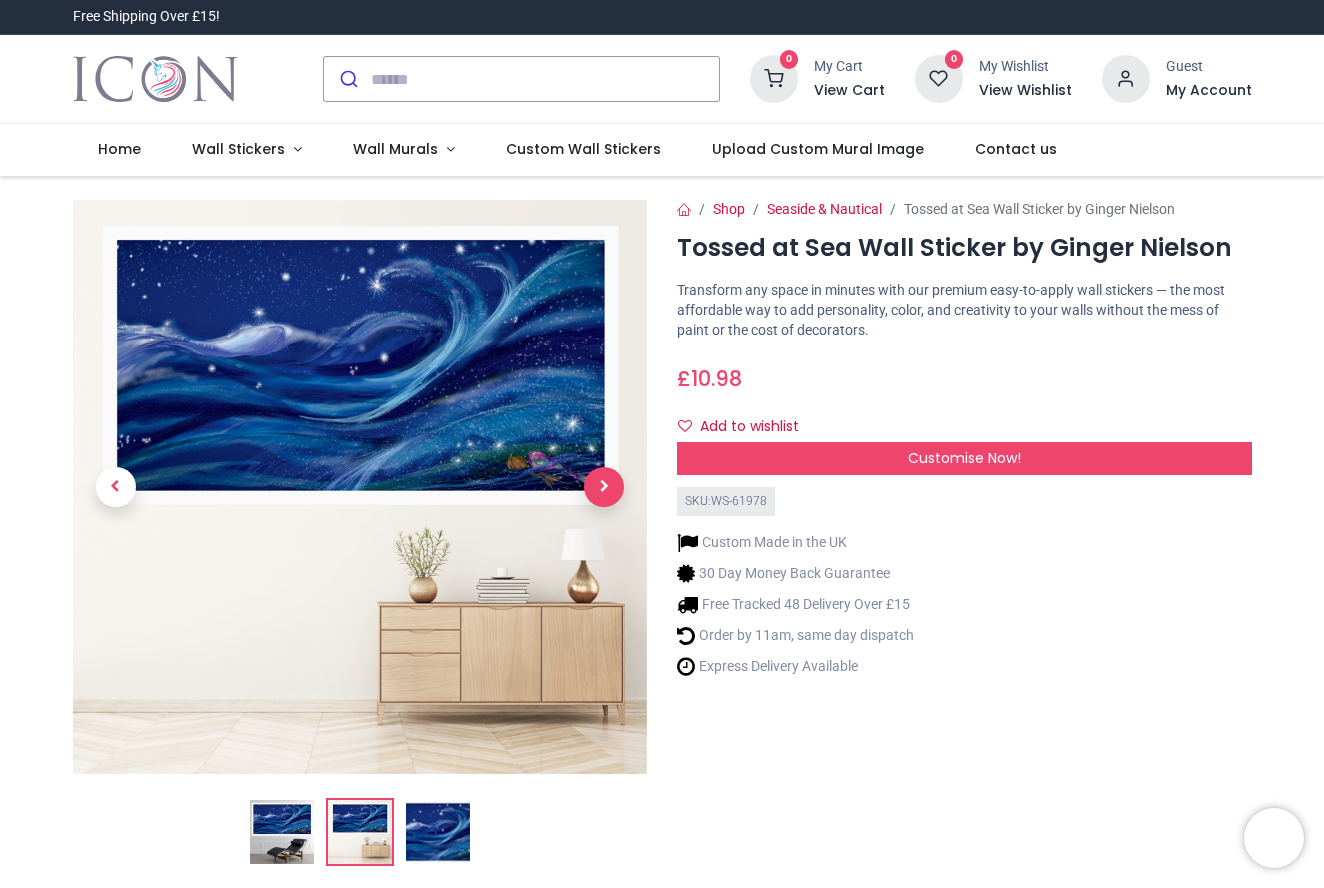 click at bounding box center (604, 487) 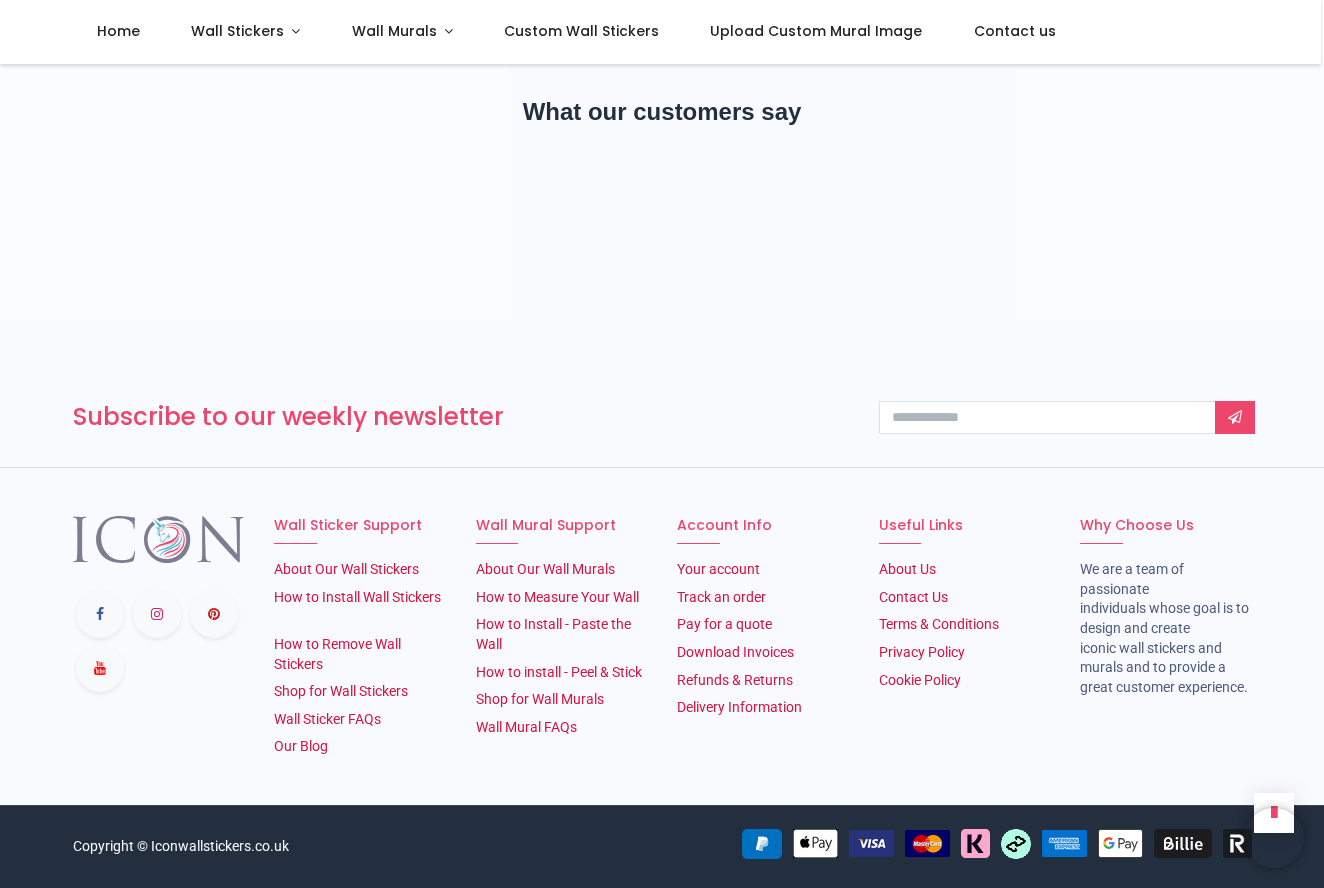 scroll, scrollTop: 3146, scrollLeft: 0, axis: vertical 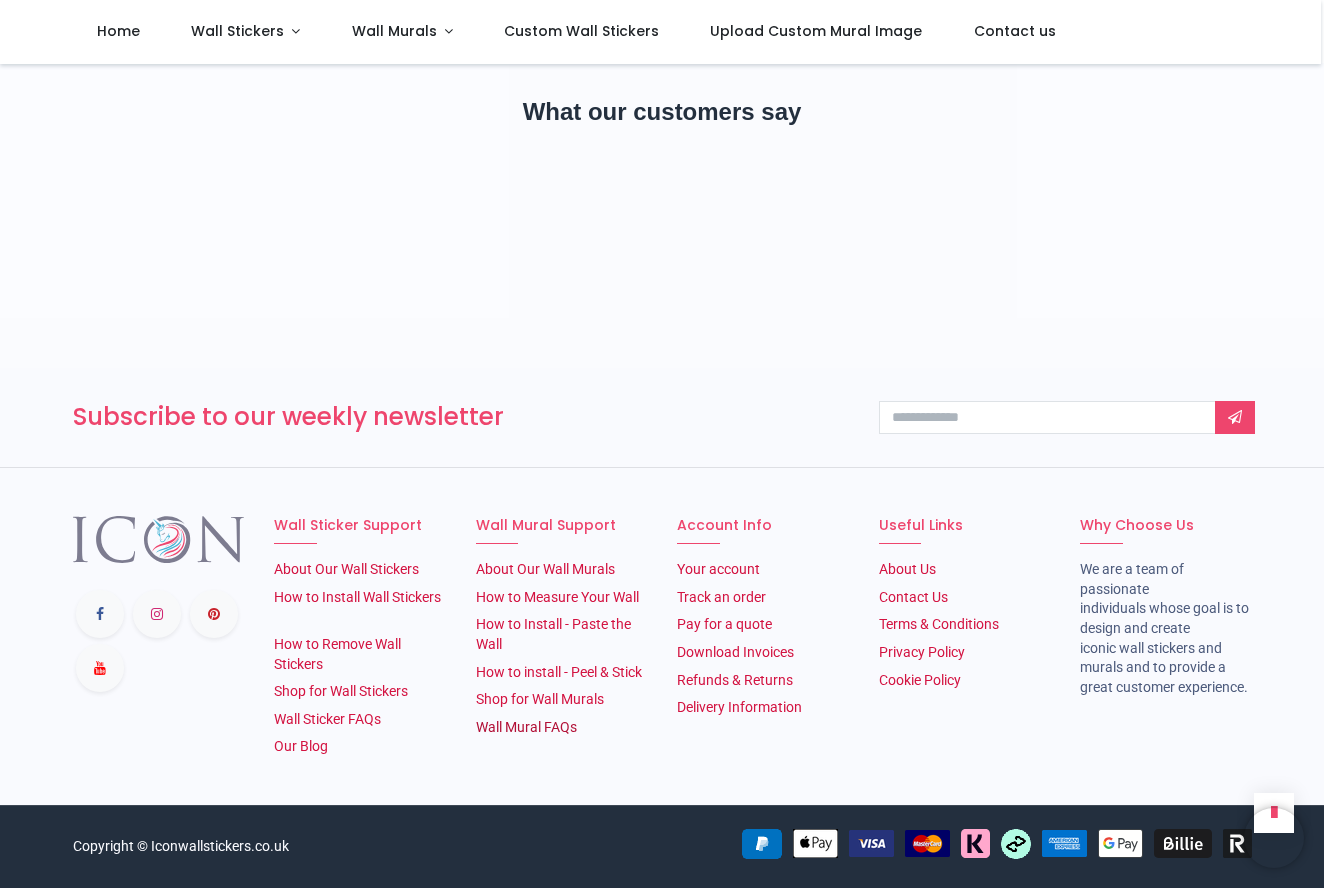click on "Wall Mural FAQs" at bounding box center (526, 727) 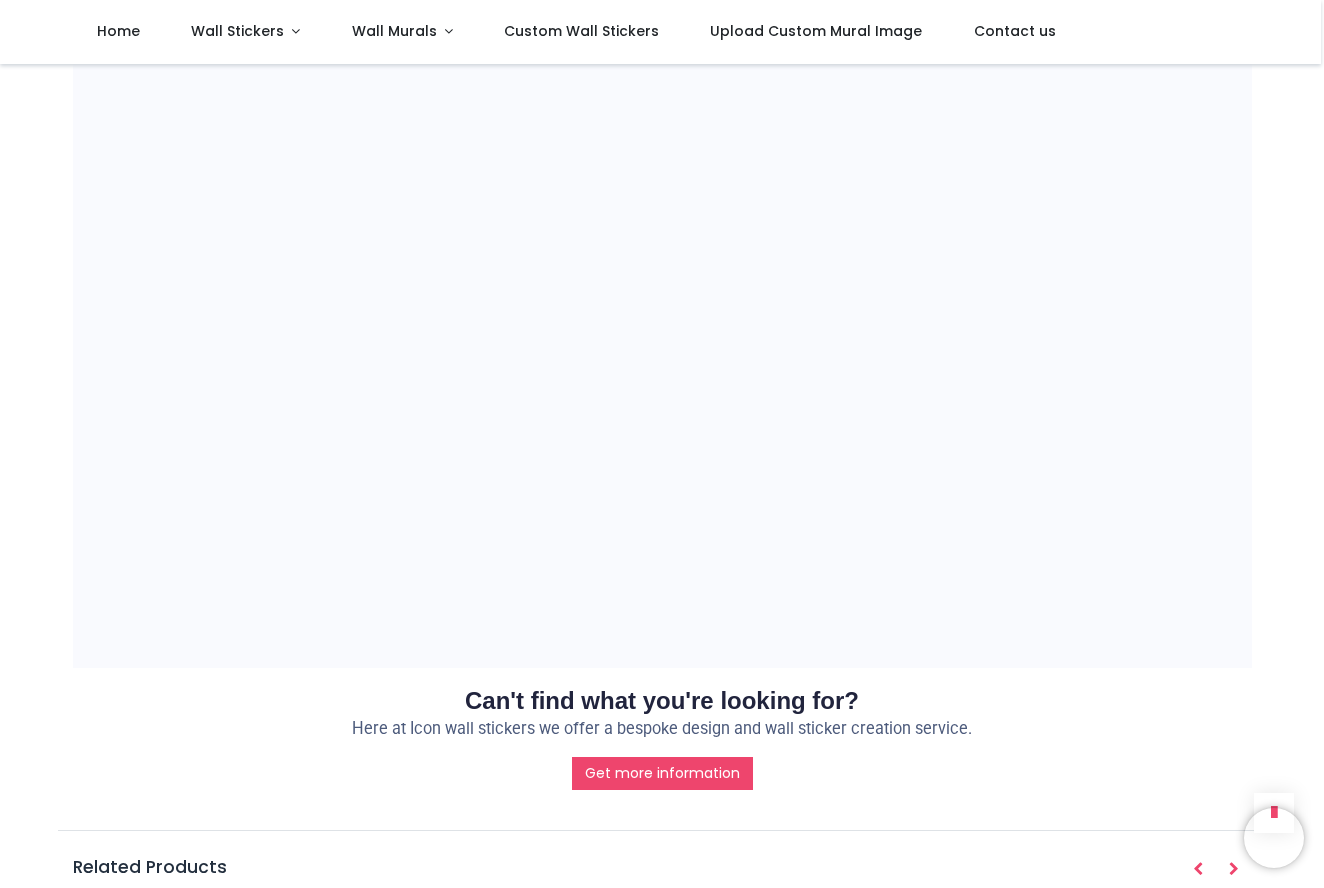 scroll, scrollTop: 1267, scrollLeft: 0, axis: vertical 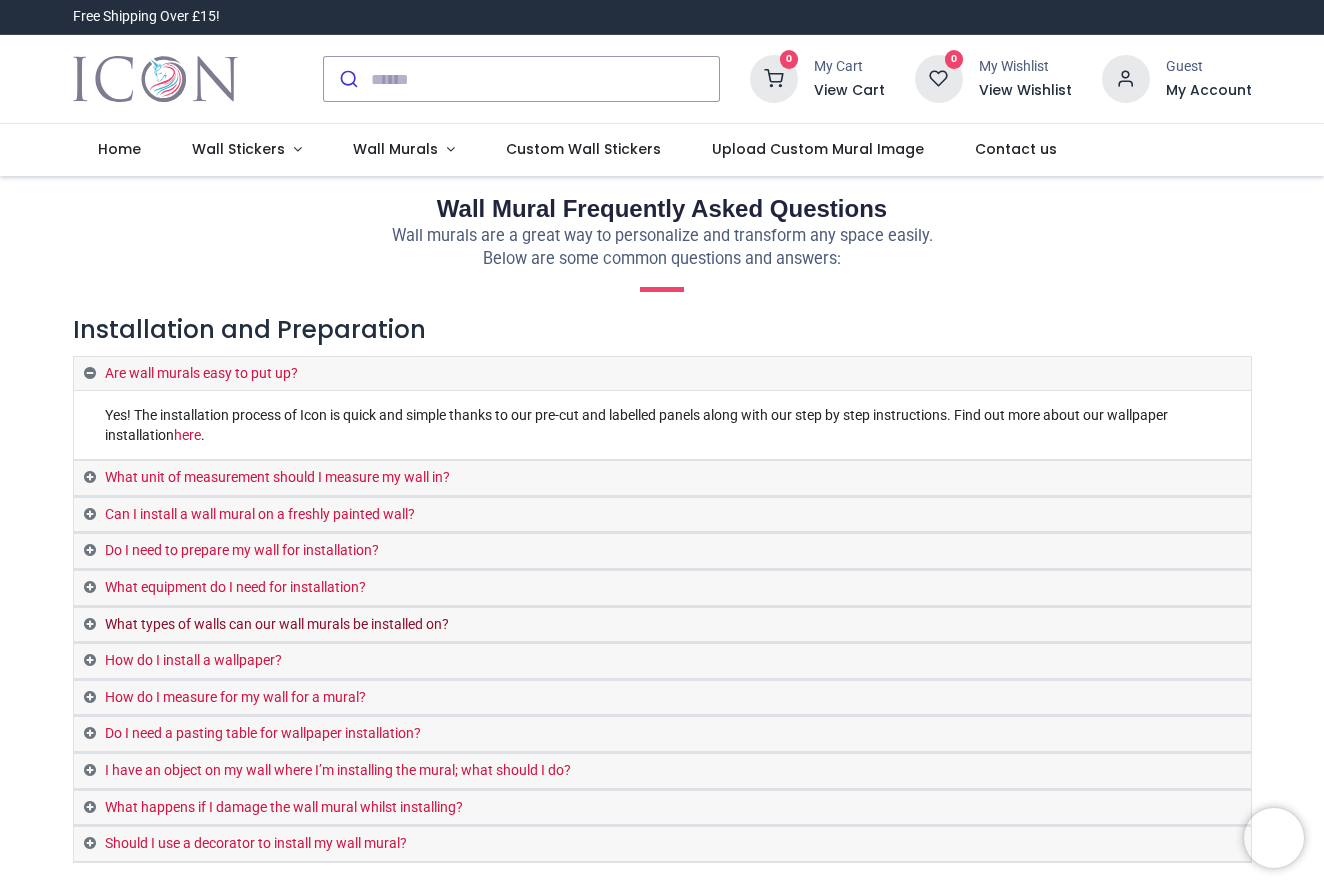 click on "What types of walls can our wall murals be installed on?" at bounding box center [662, 625] 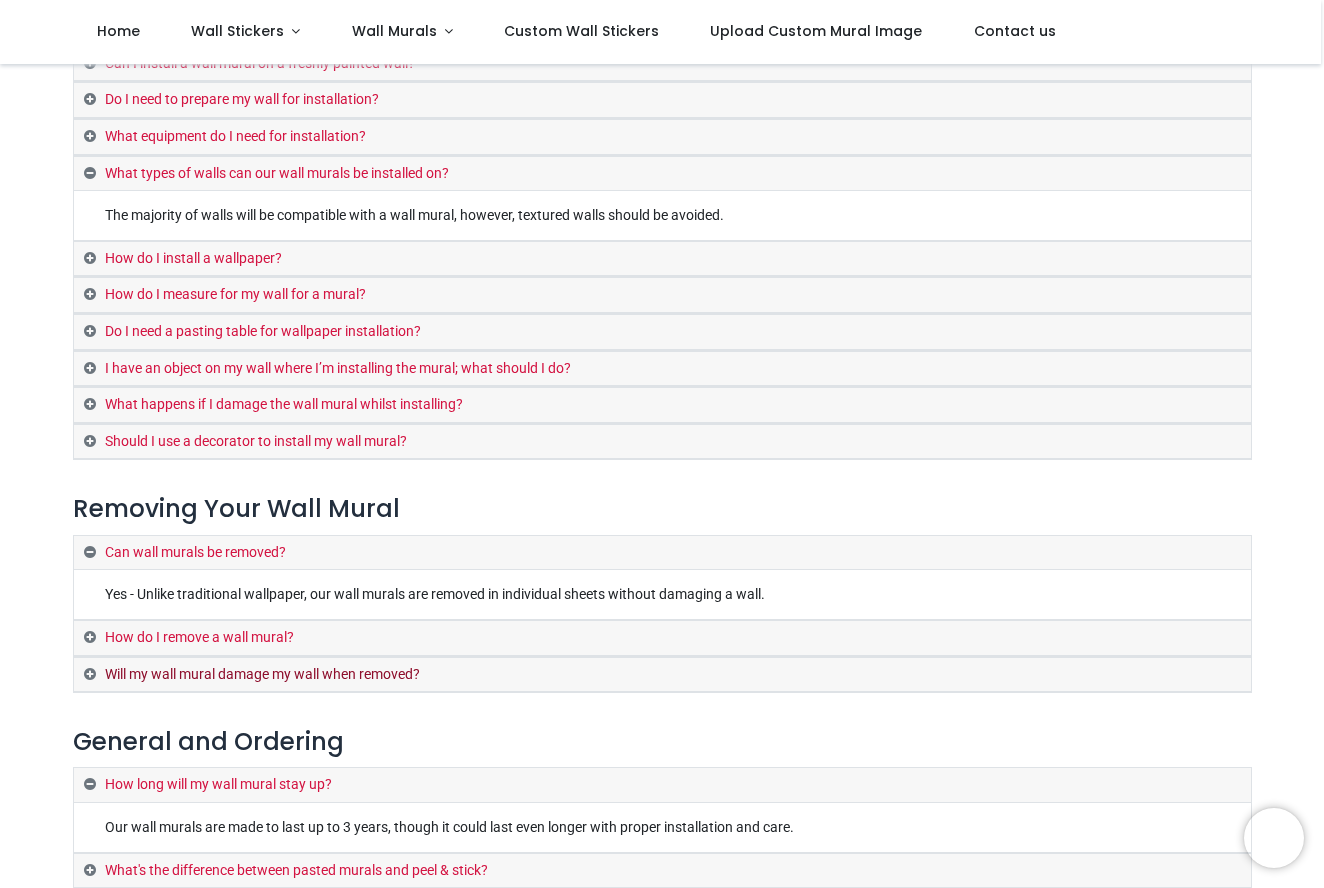 scroll, scrollTop: 266, scrollLeft: 0, axis: vertical 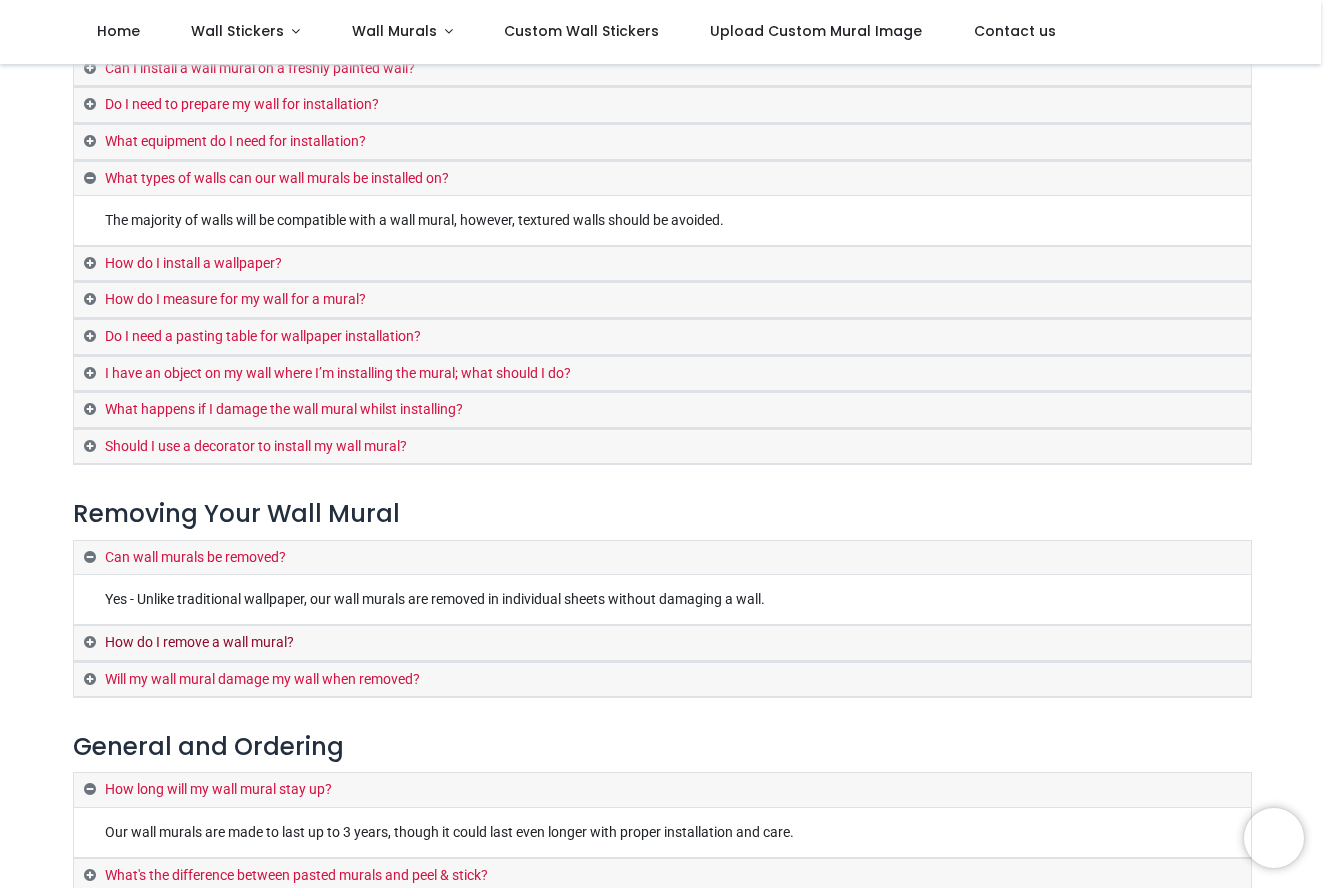 click on "How do I remove a wall mural?" at bounding box center (662, 643) 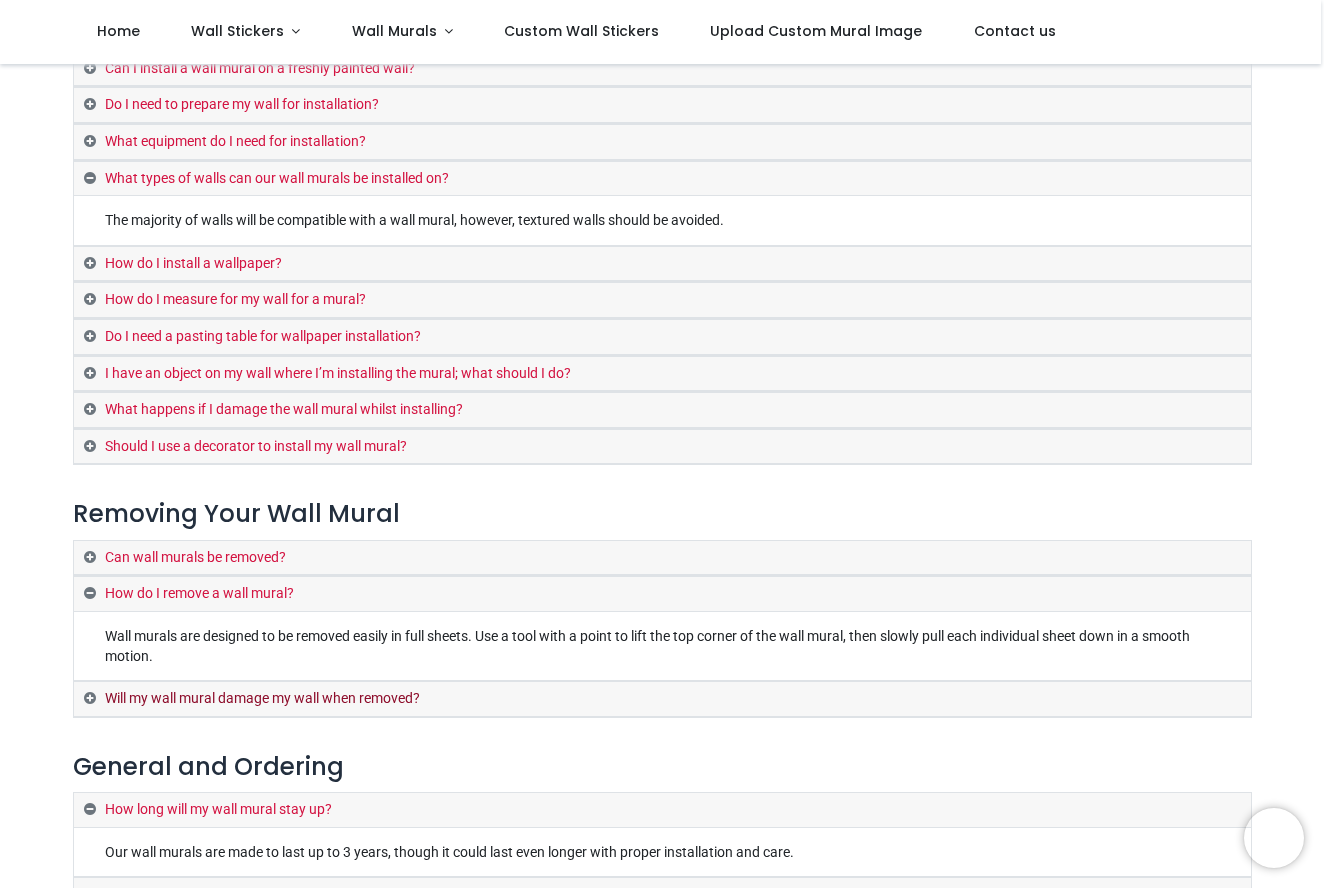 click on "Will my wall mural damage my wall when removed?" at bounding box center [662, 699] 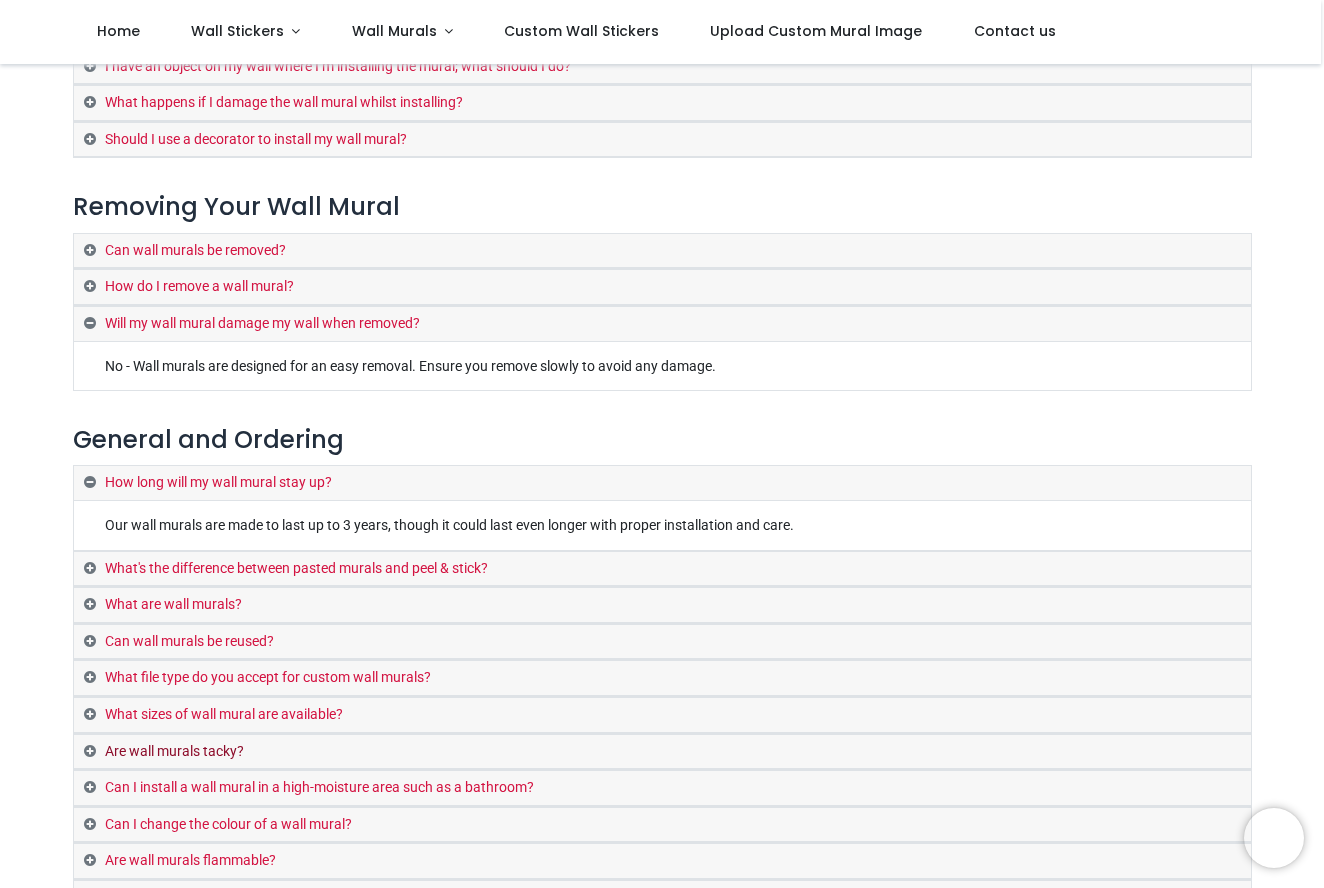 scroll, scrollTop: 579, scrollLeft: 0, axis: vertical 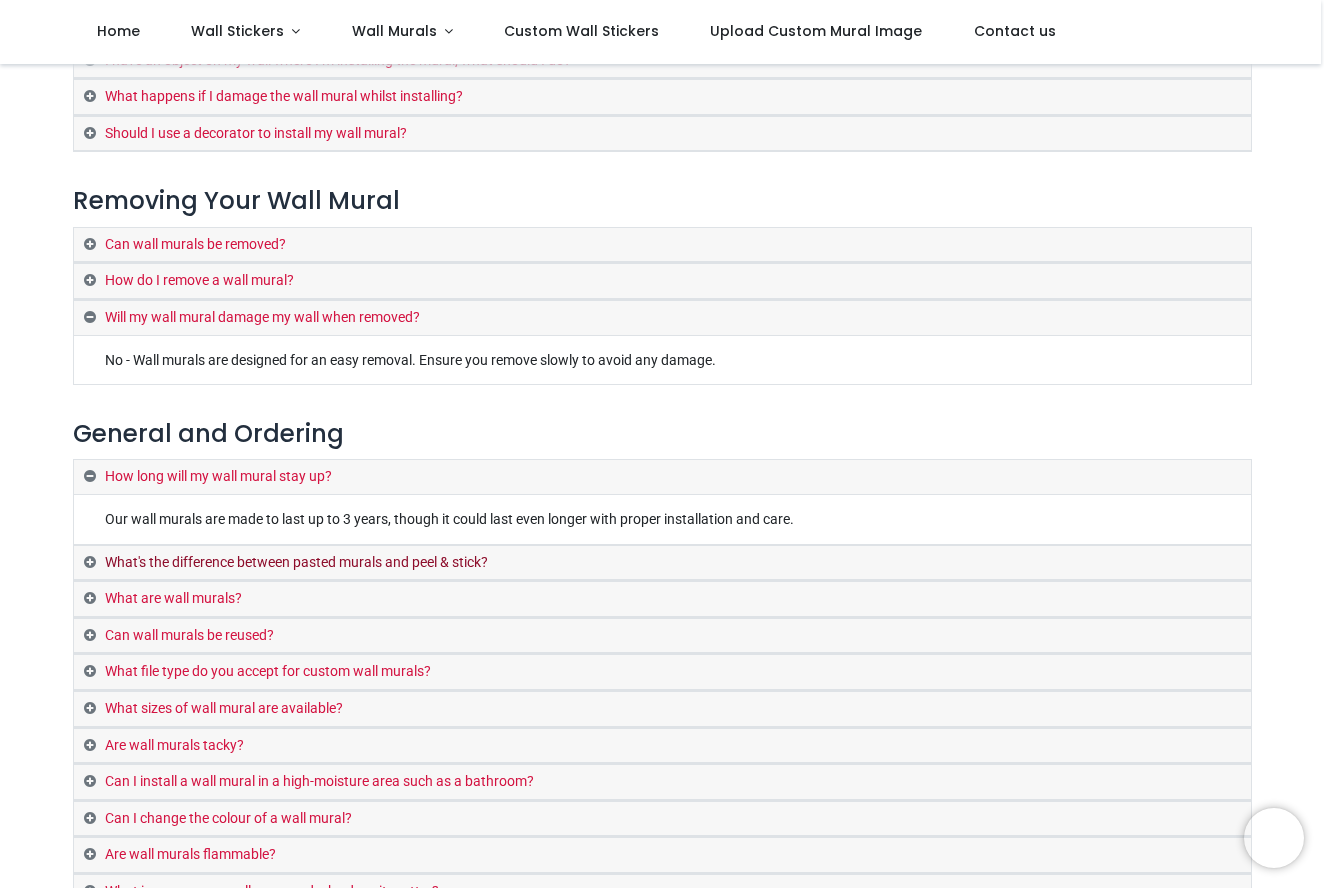 click on "What's the difference between pasted murals and peel & stick?" at bounding box center [662, 563] 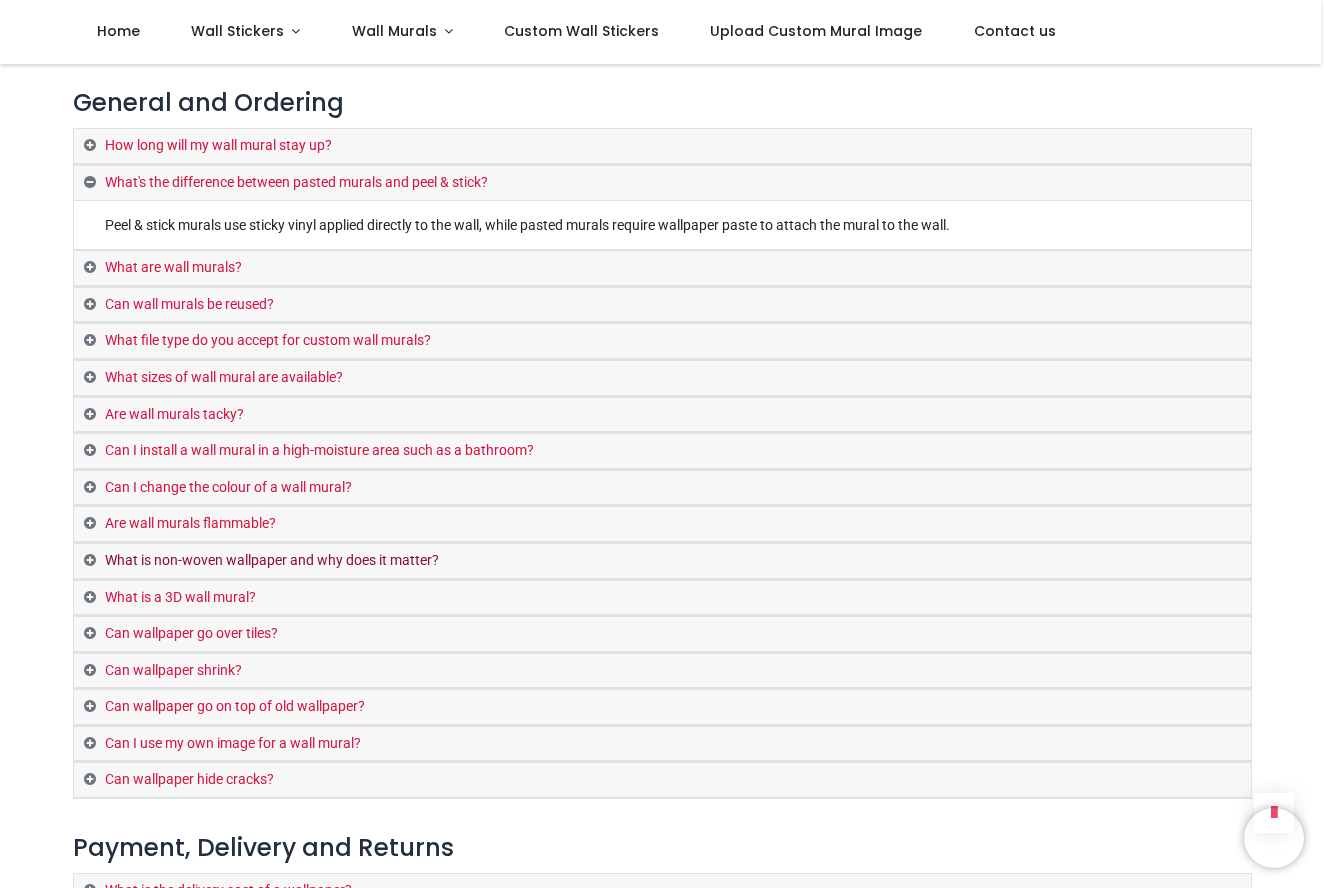 scroll, scrollTop: 926, scrollLeft: 0, axis: vertical 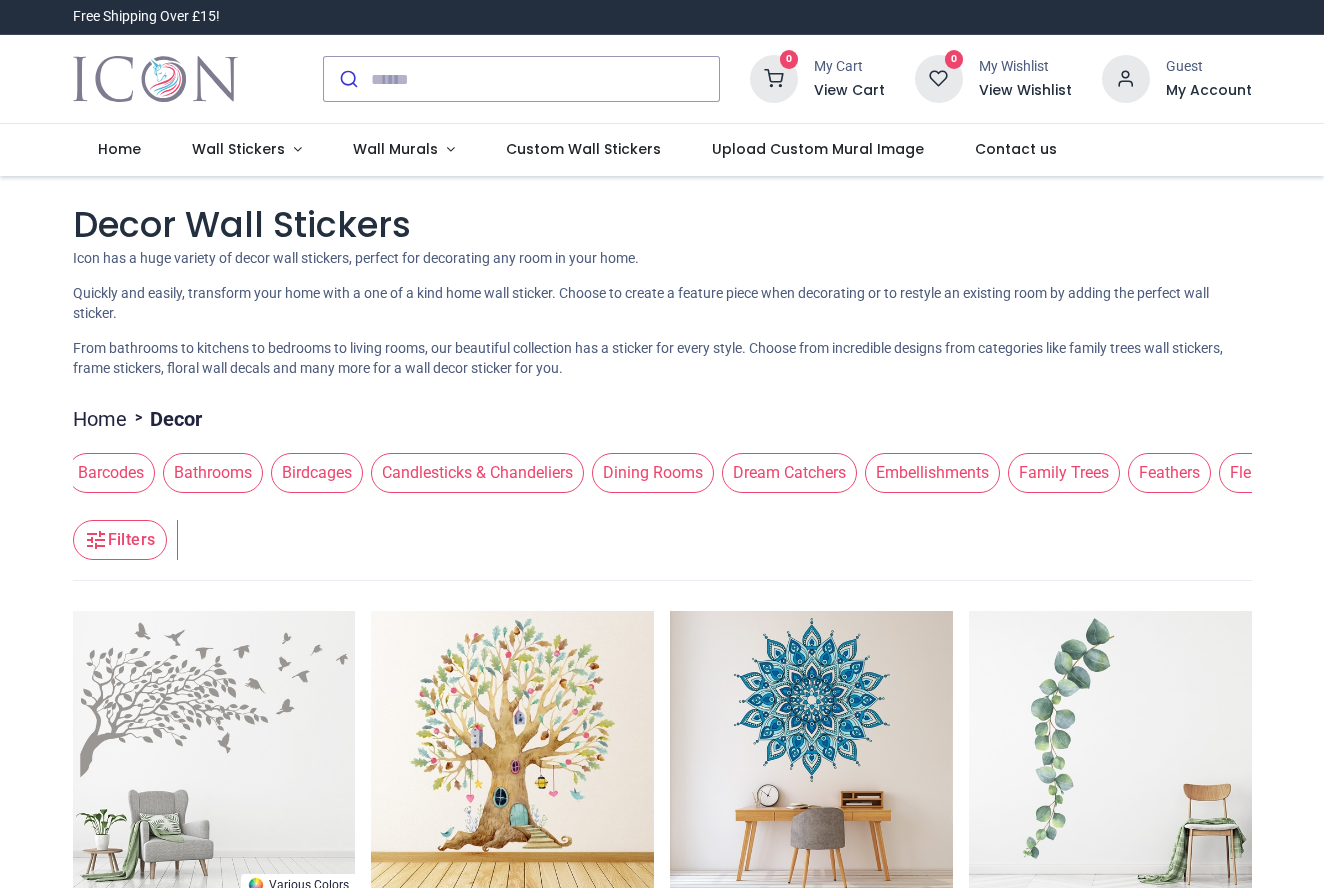 drag, startPoint x: 1198, startPoint y: 464, endPoint x: 371, endPoint y: 537, distance: 830.21564 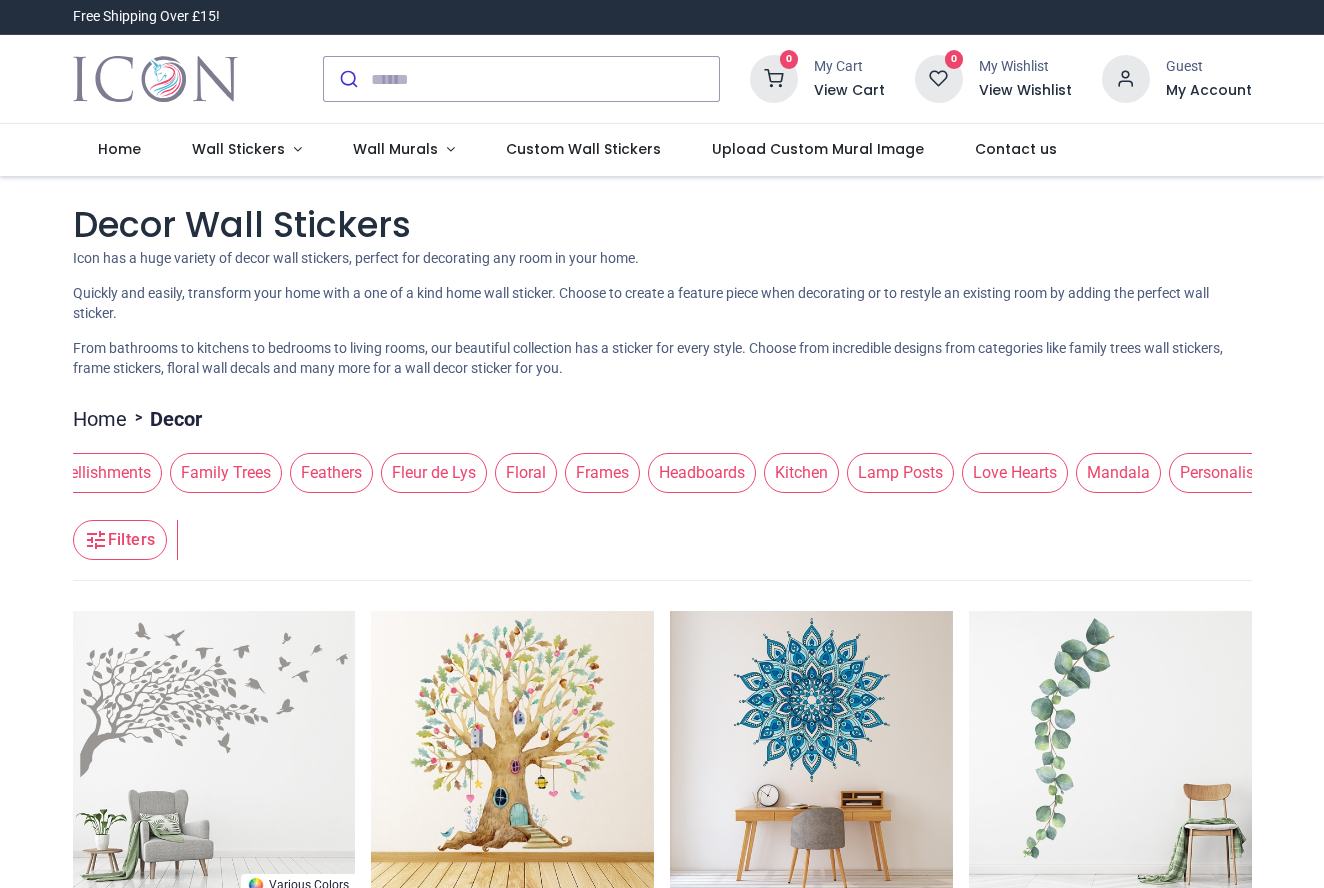 drag, startPoint x: 1201, startPoint y: 466, endPoint x: 362, endPoint y: 450, distance: 839.1525 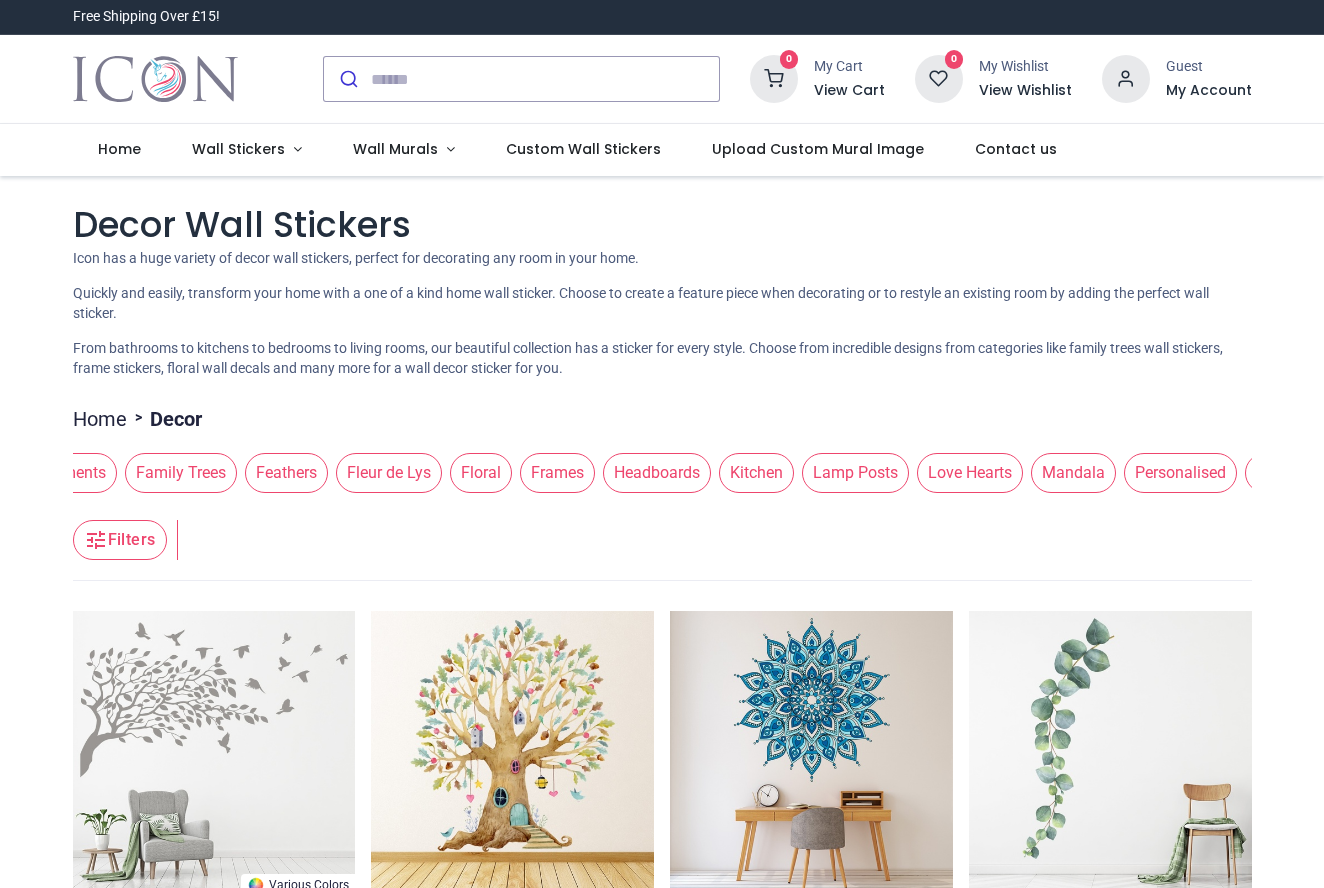 scroll, scrollTop: 0, scrollLeft: 1102, axis: horizontal 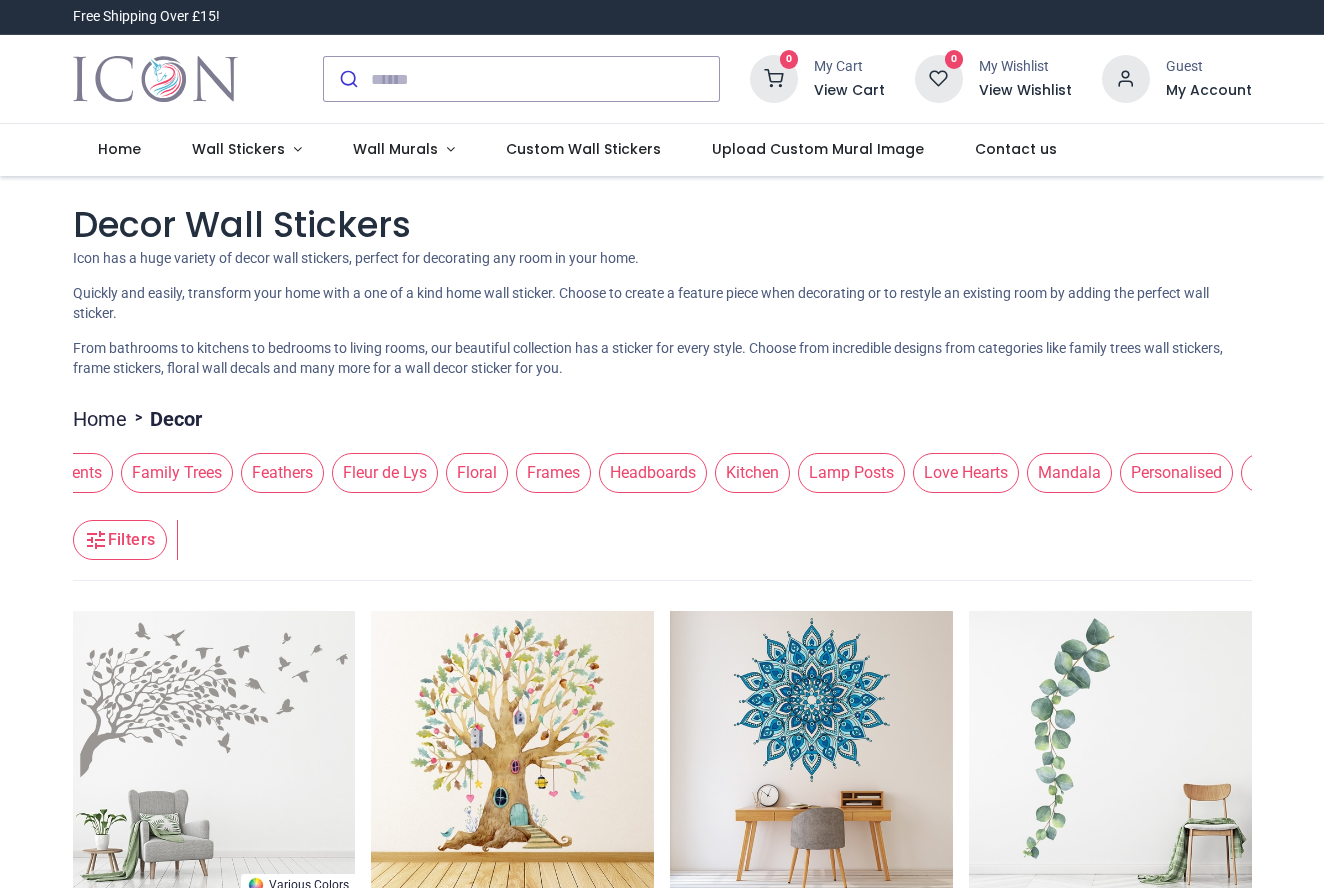 click on "Frames" at bounding box center [553, 473] 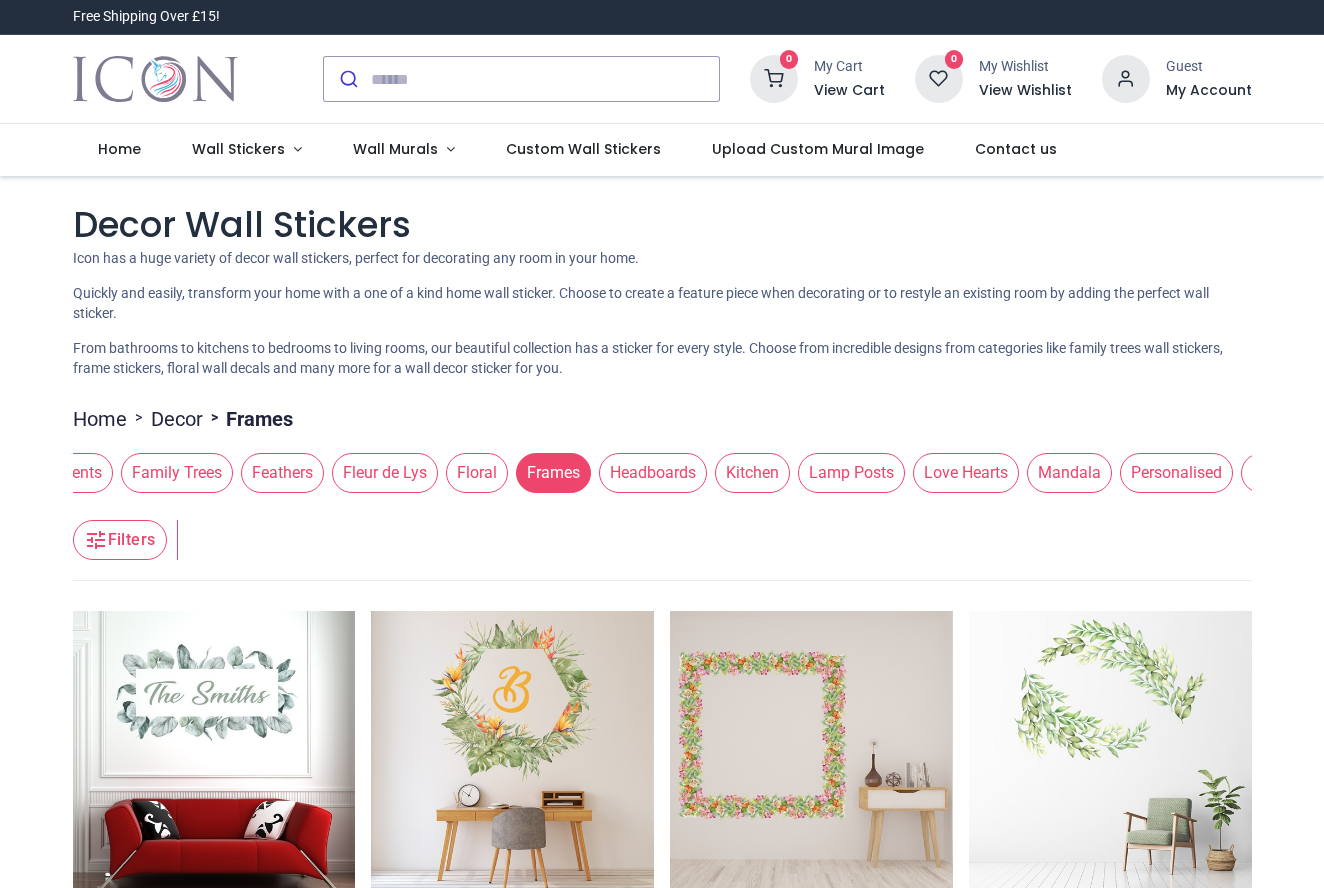 click on "Floral" at bounding box center [477, 473] 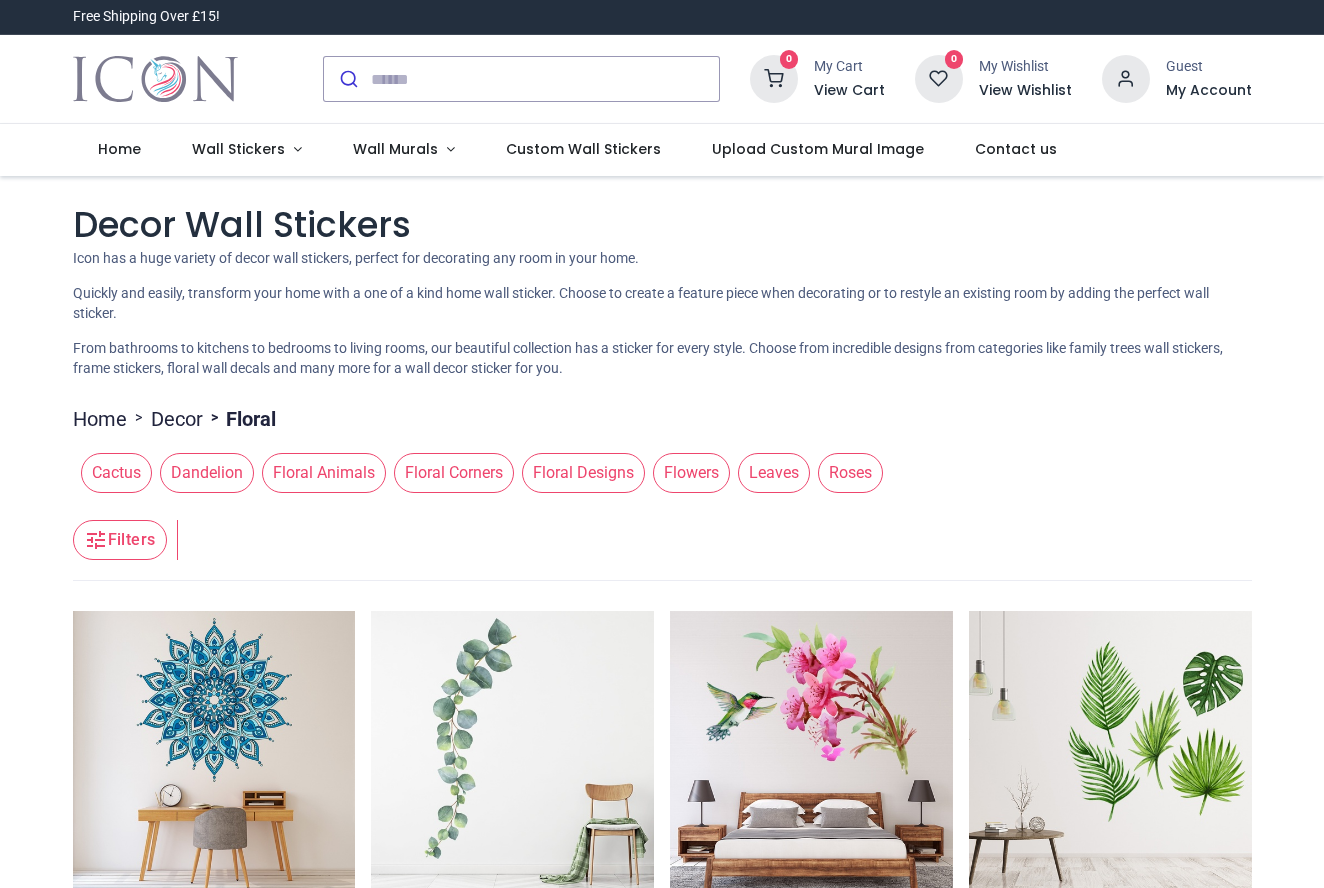scroll, scrollTop: 0, scrollLeft: 0, axis: both 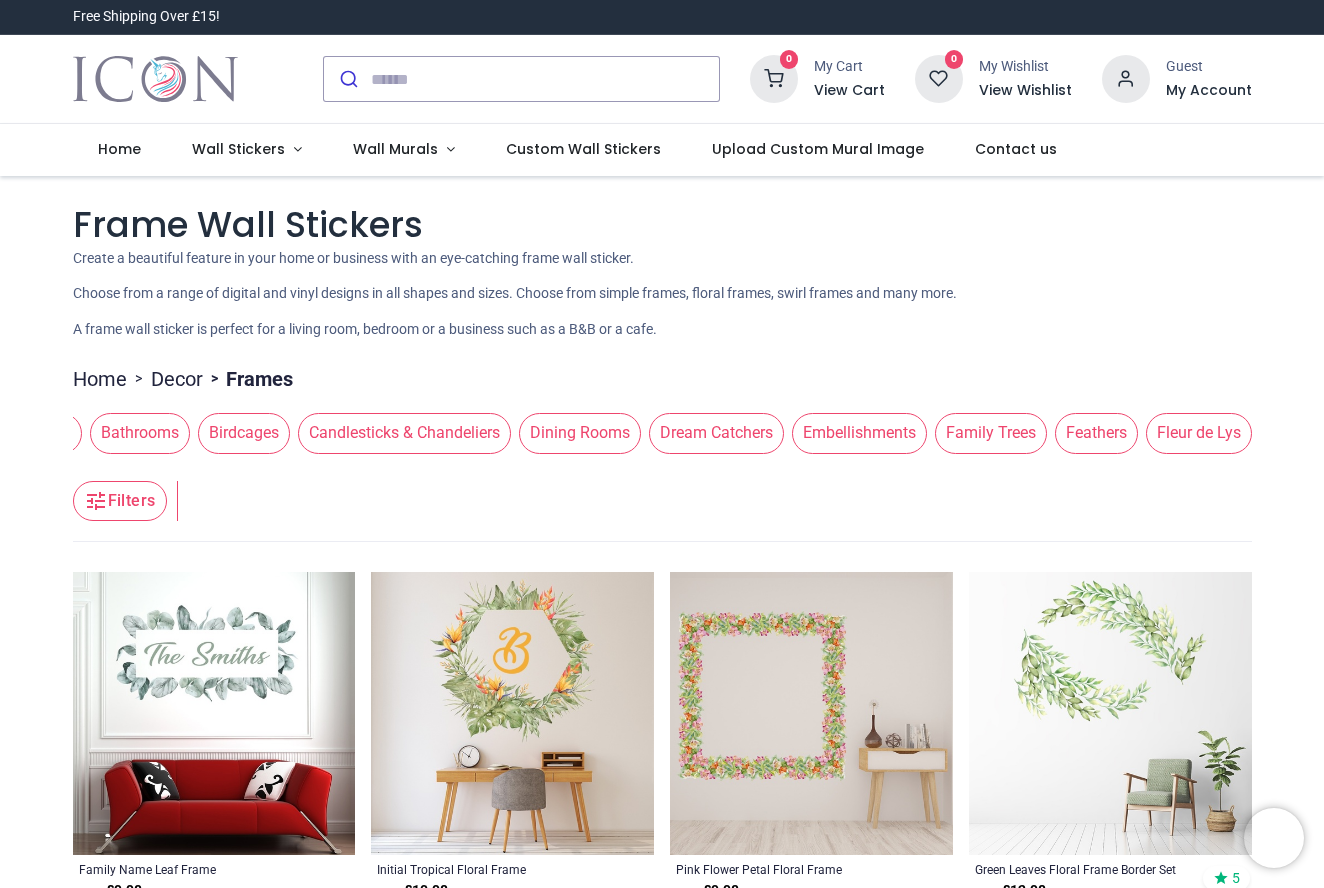 drag, startPoint x: 1161, startPoint y: 432, endPoint x: 853, endPoint y: 436, distance: 308.02597 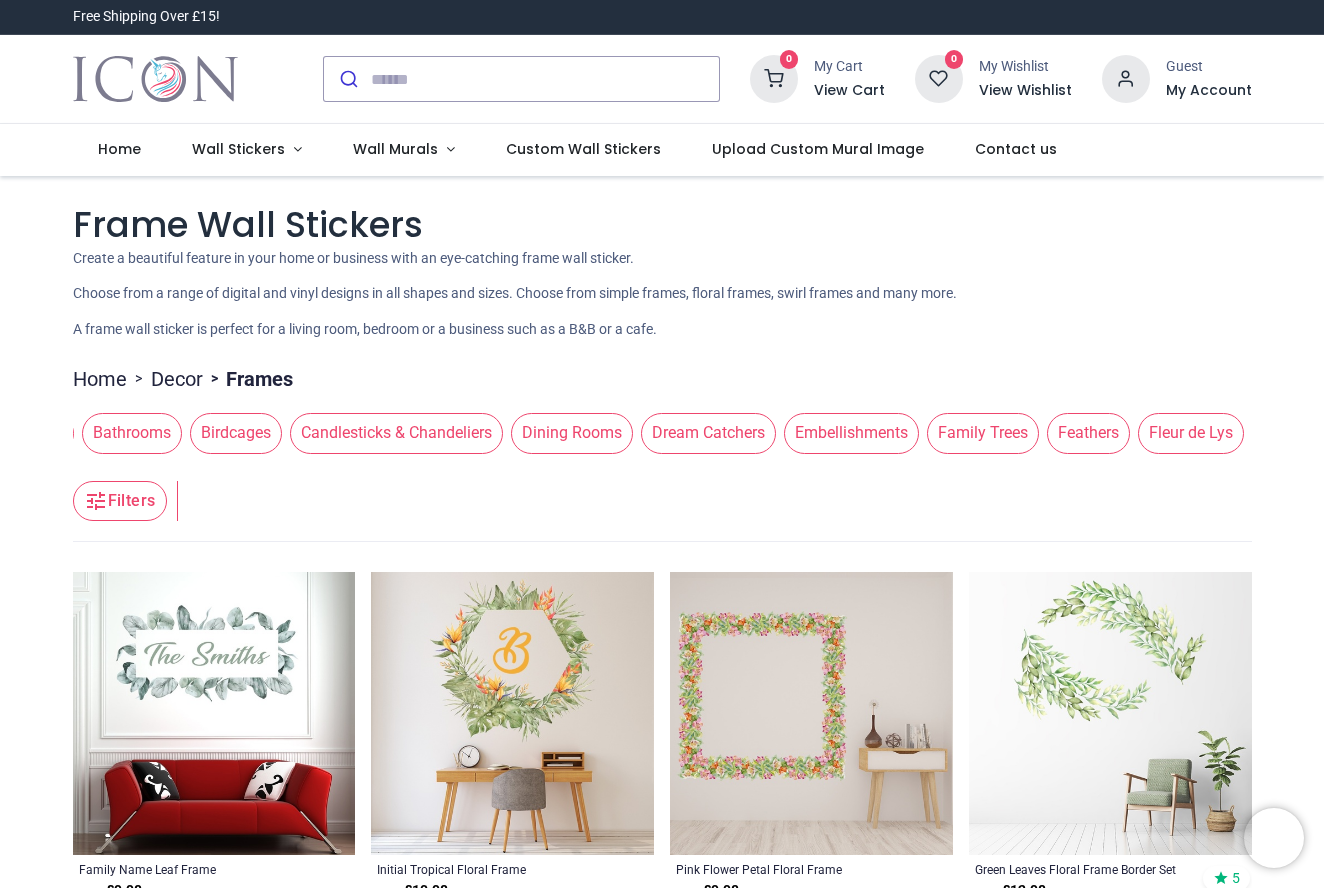 click on "Embellishments" at bounding box center [851, 433] 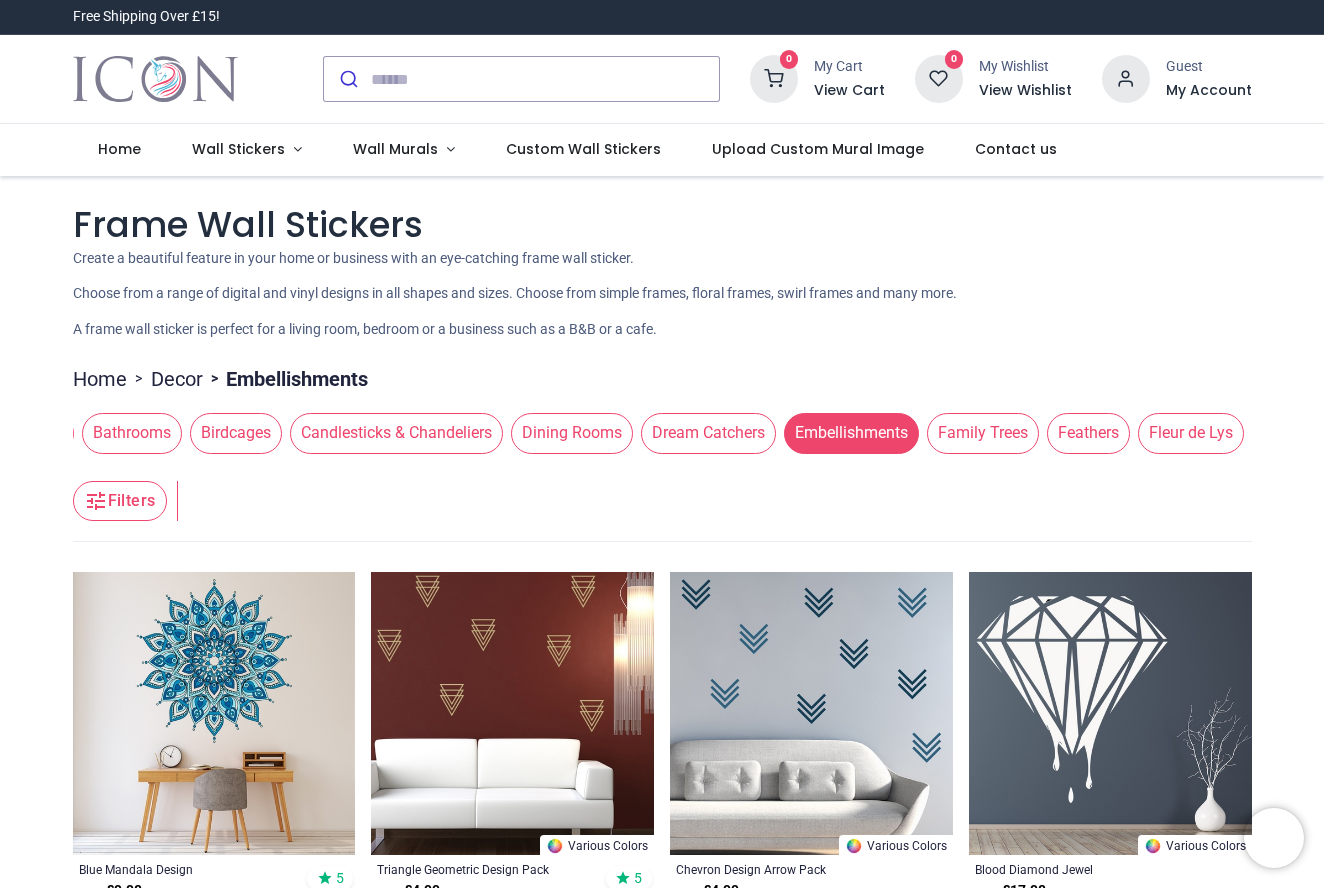 scroll, scrollTop: 0, scrollLeft: 0, axis: both 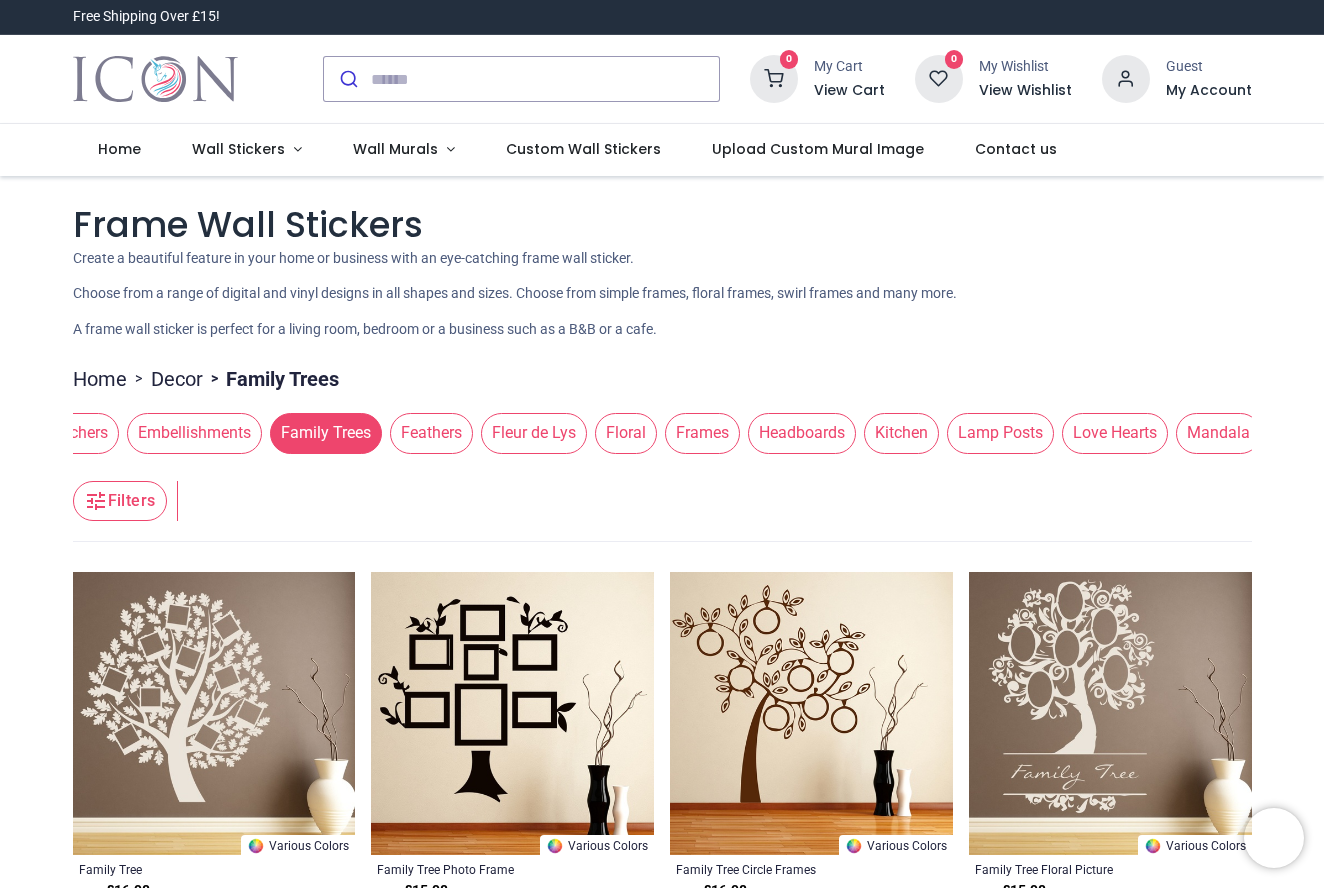 drag, startPoint x: 1209, startPoint y: 437, endPoint x: 536, endPoint y: 422, distance: 673.1671 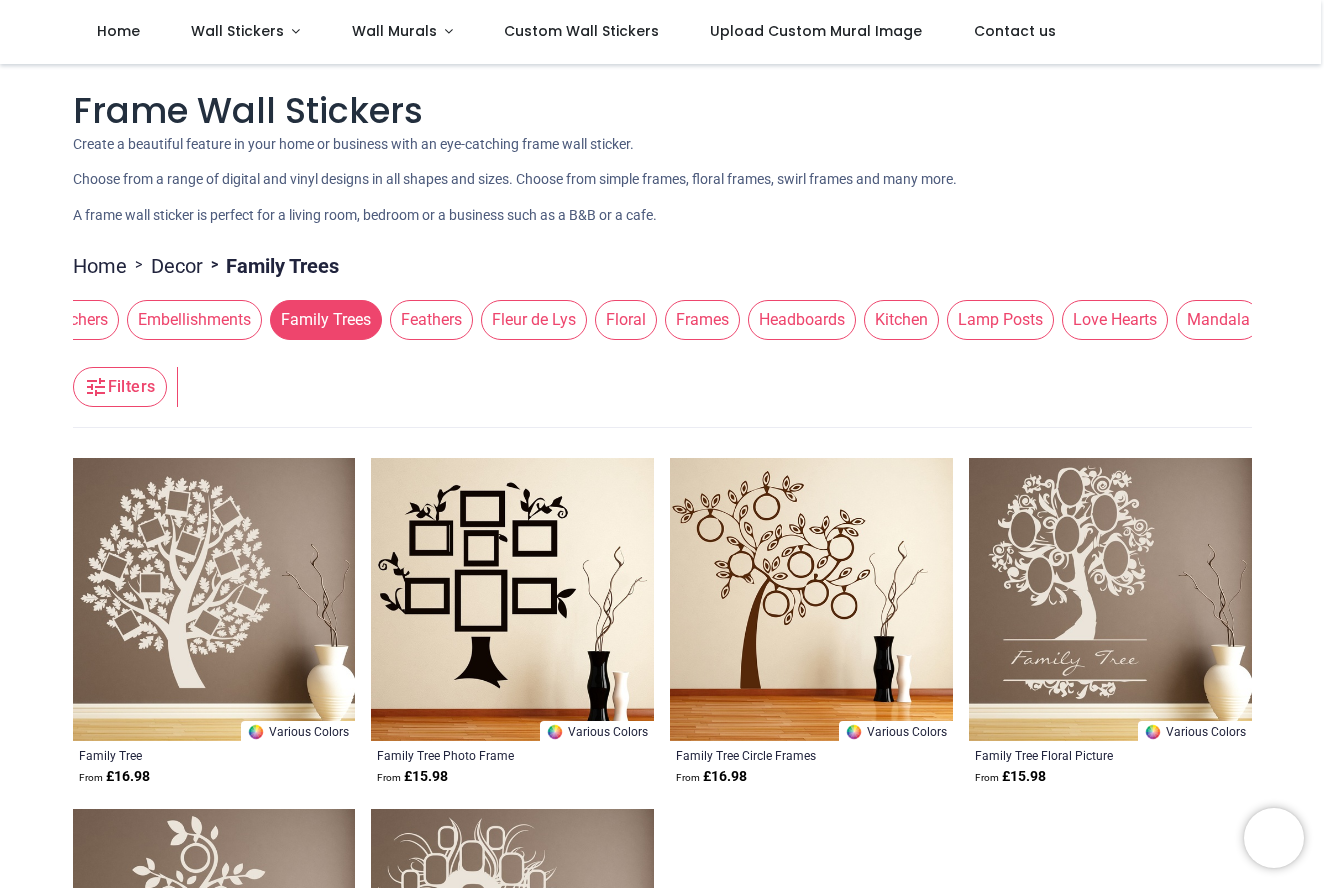 click on "Headboards" at bounding box center (802, 320) 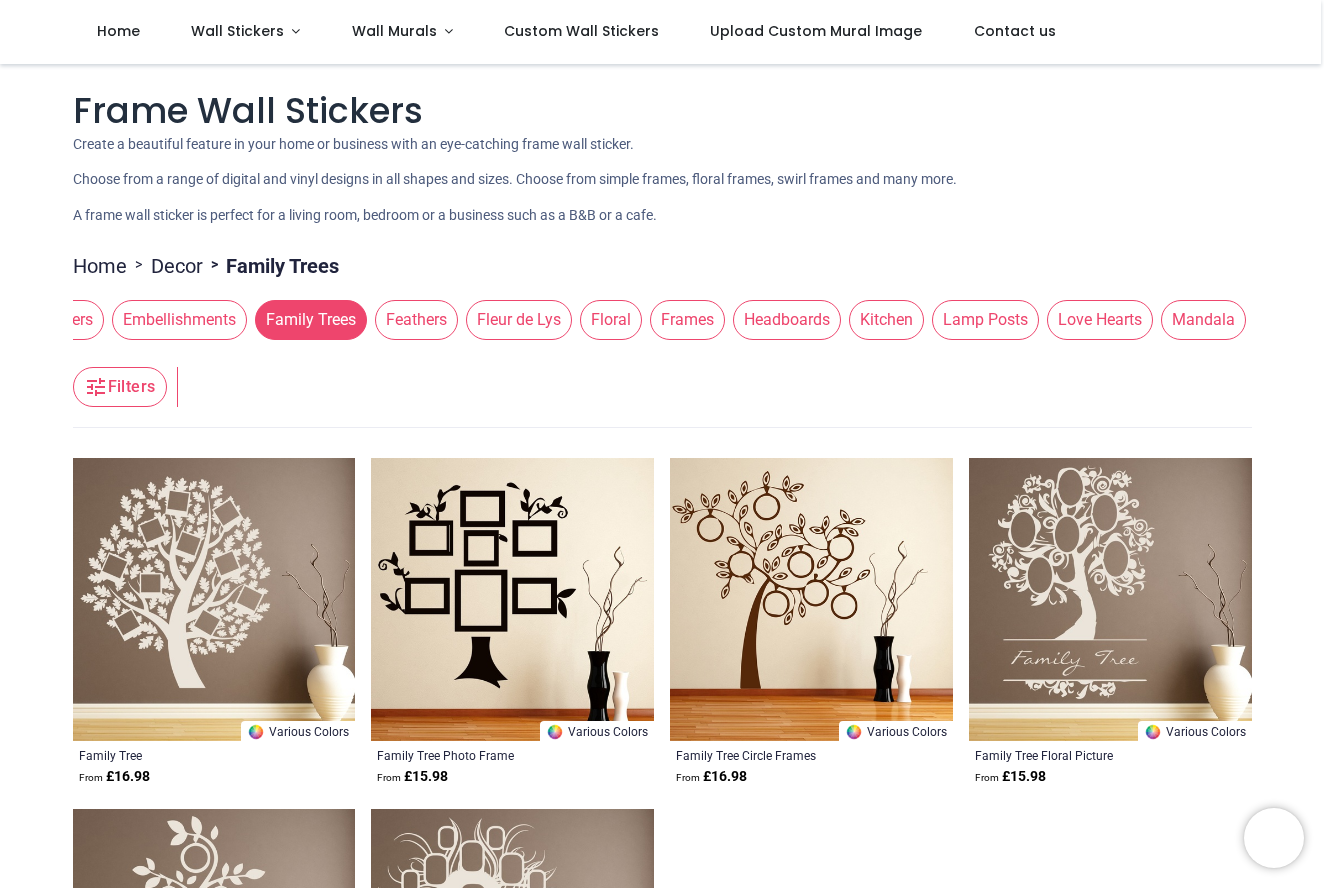 scroll, scrollTop: 0, scrollLeft: 971, axis: horizontal 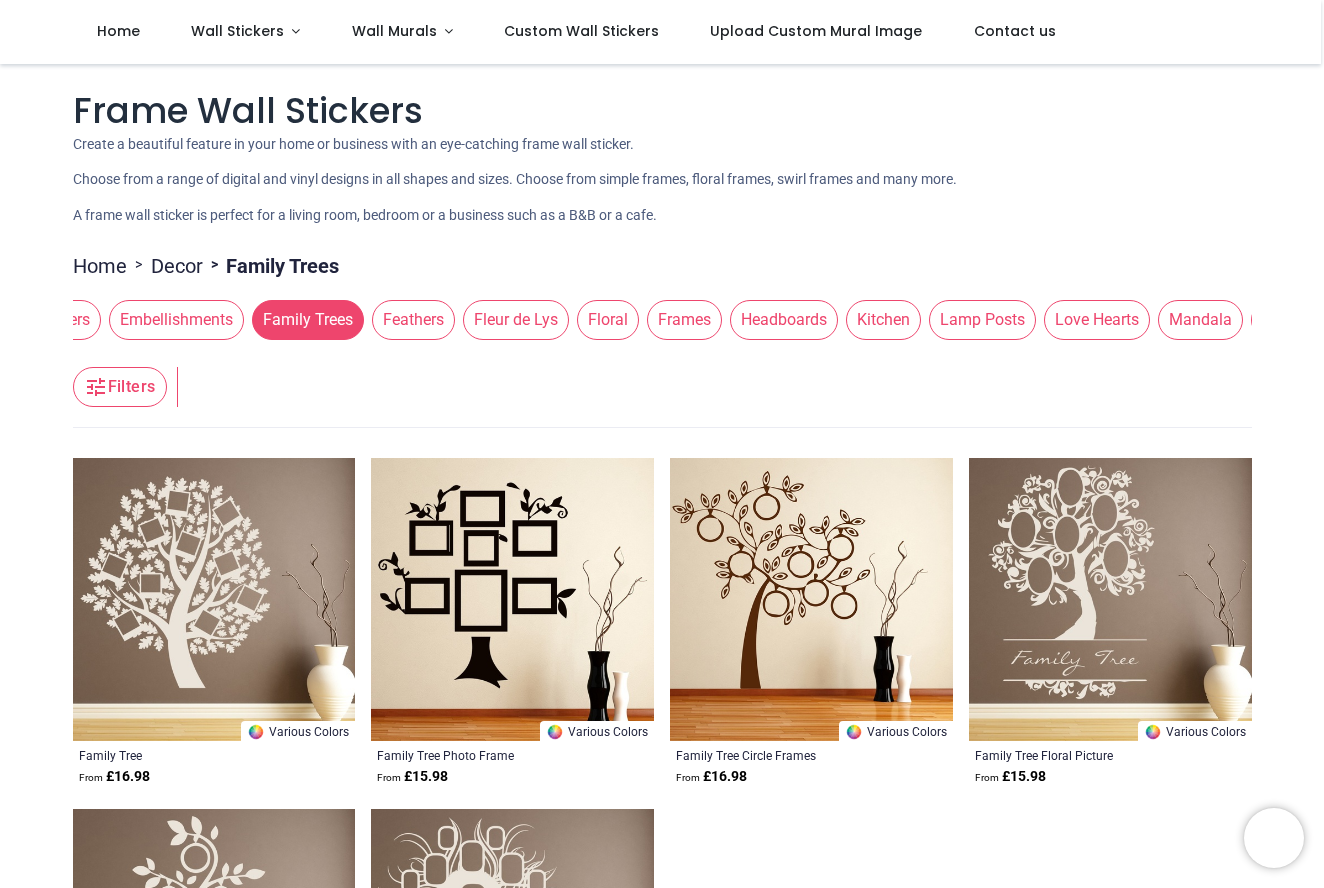 click on "Headboards" at bounding box center [784, 320] 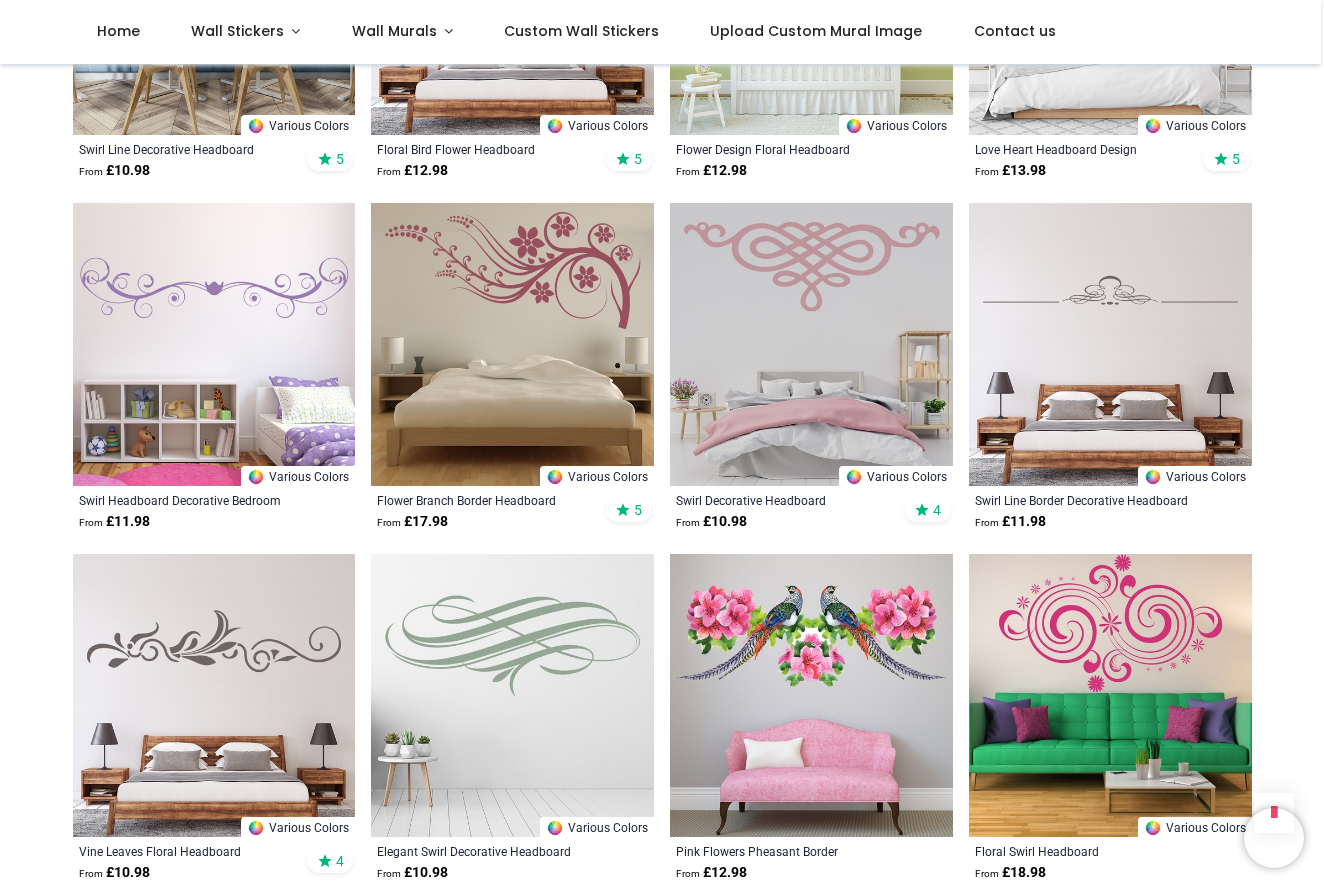 scroll, scrollTop: 2738, scrollLeft: 0, axis: vertical 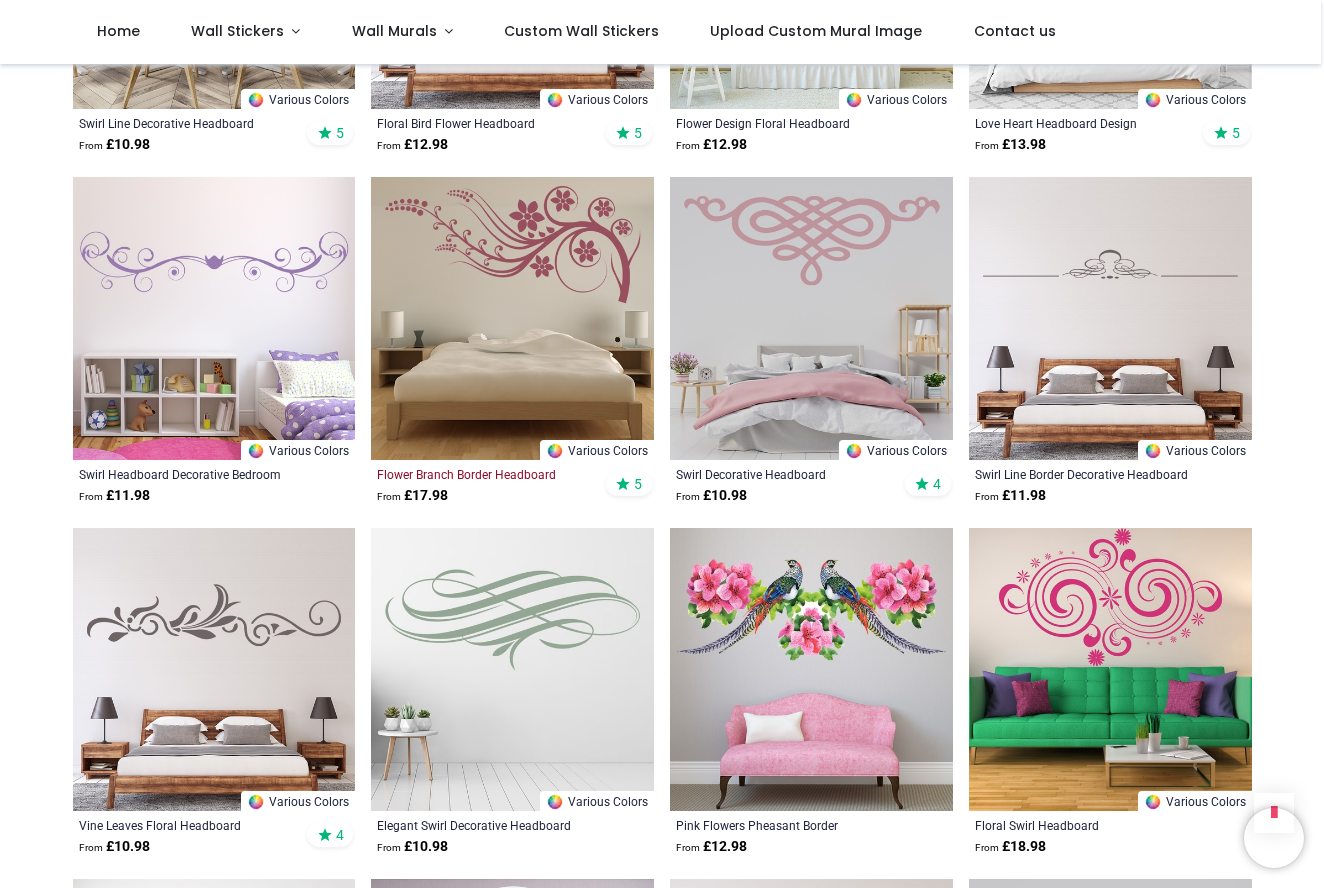 click on "Flower Branch Border Headboard" at bounding box center (485, 474) 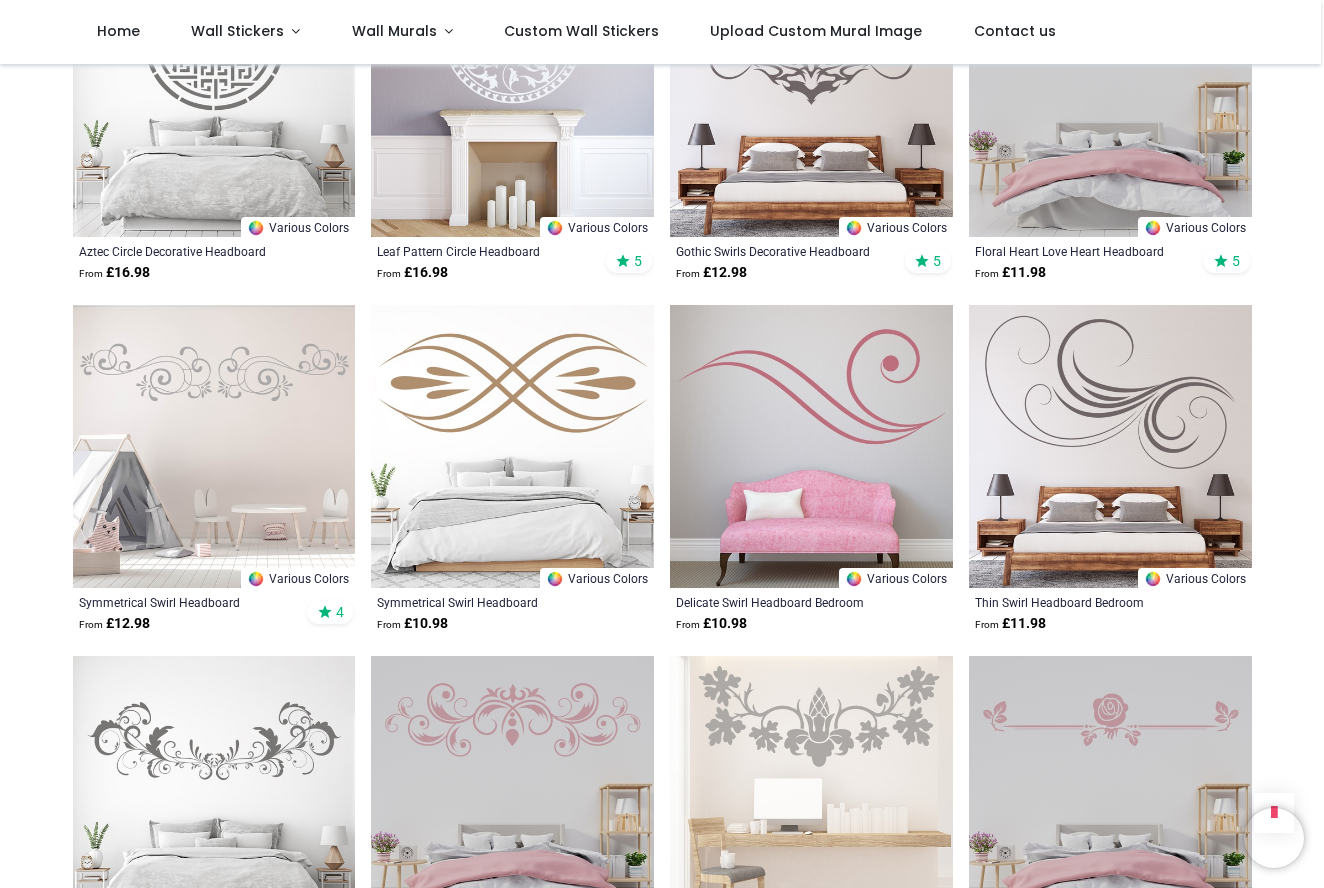 scroll, scrollTop: 3663, scrollLeft: 0, axis: vertical 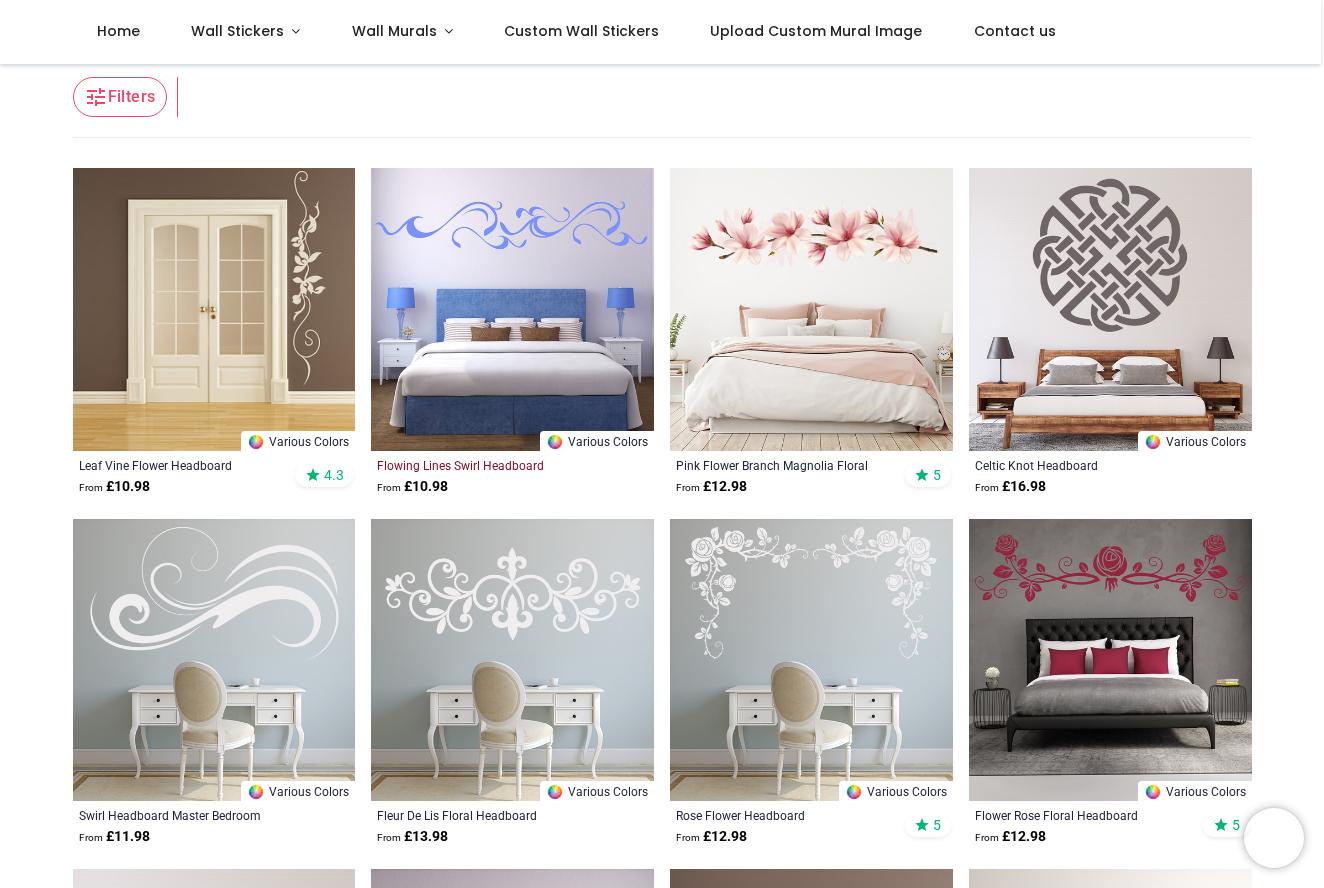 click on "Flowing Lines Swirl Headboard" at bounding box center (485, 465) 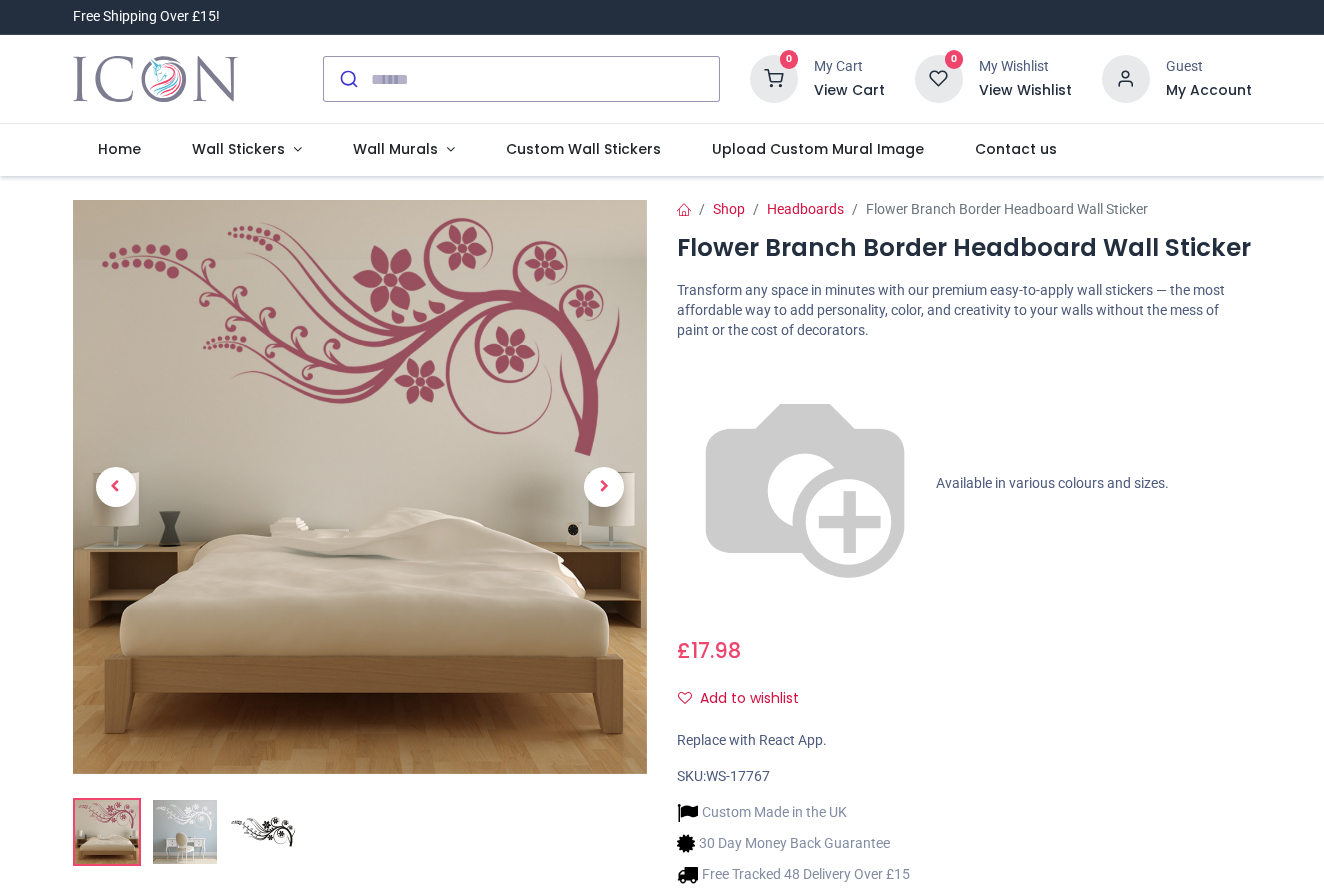 scroll, scrollTop: 0, scrollLeft: 0, axis: both 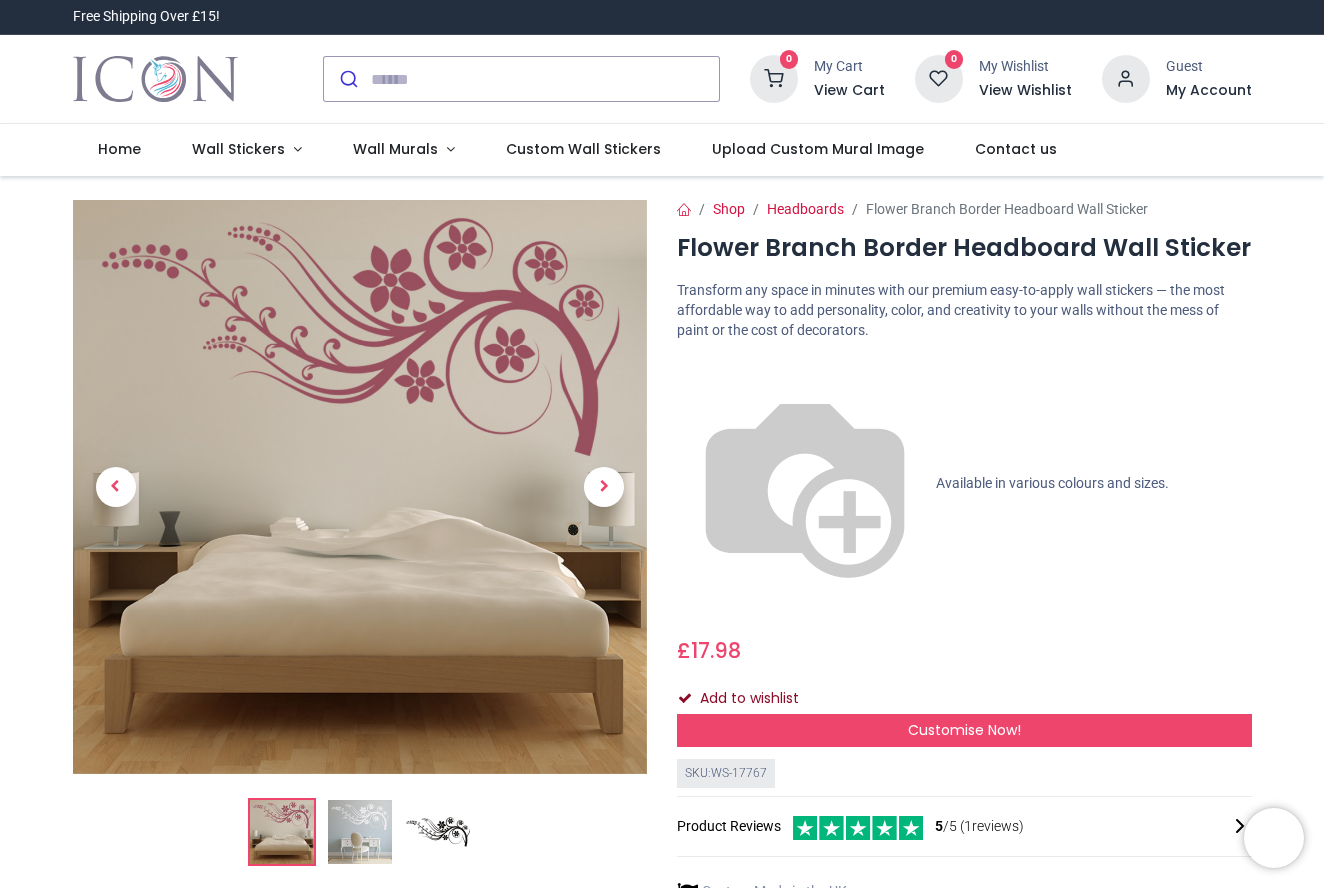 click on "Add to wishlist" at bounding box center (746, 699) 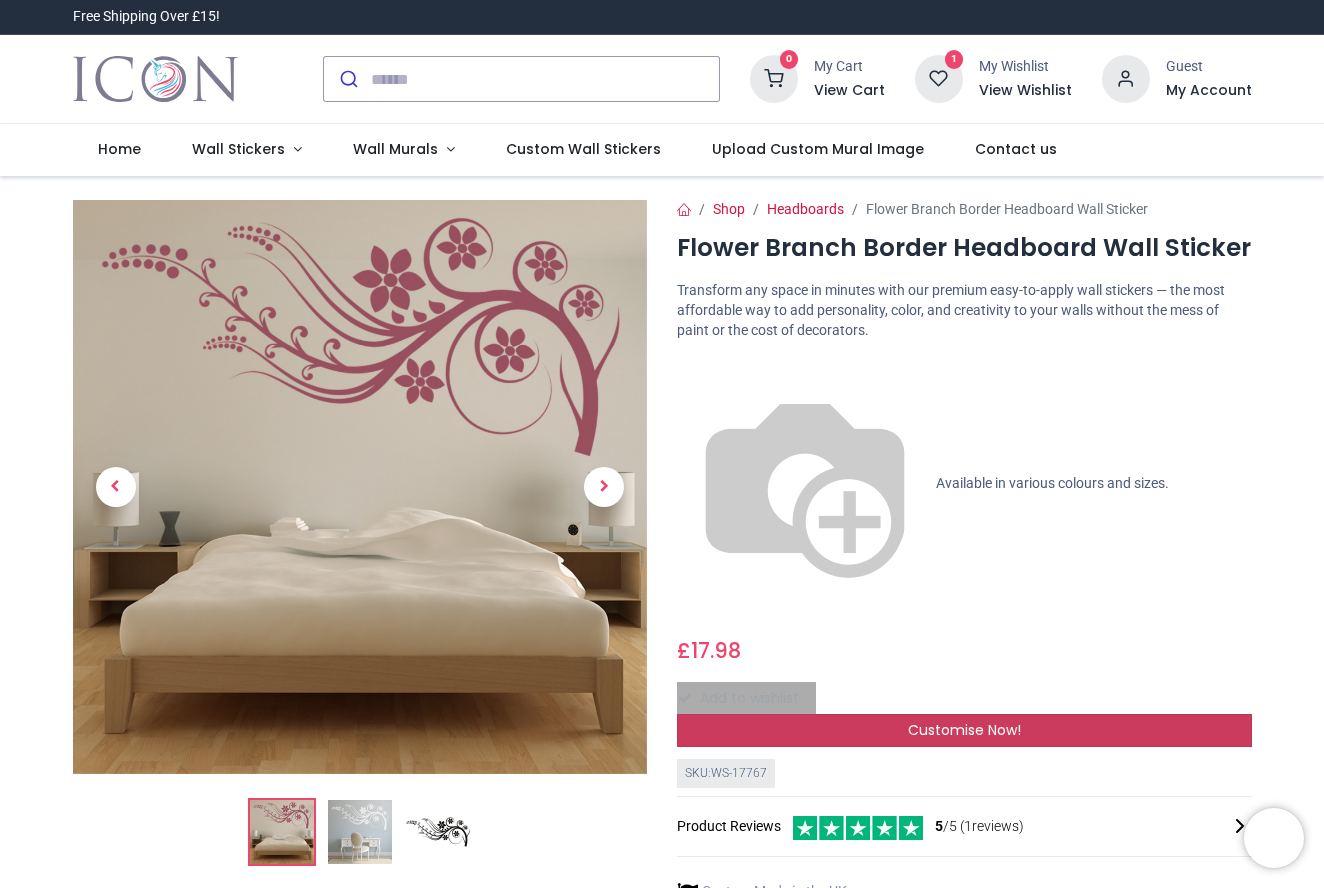 click on "Customise Now!" at bounding box center (964, 730) 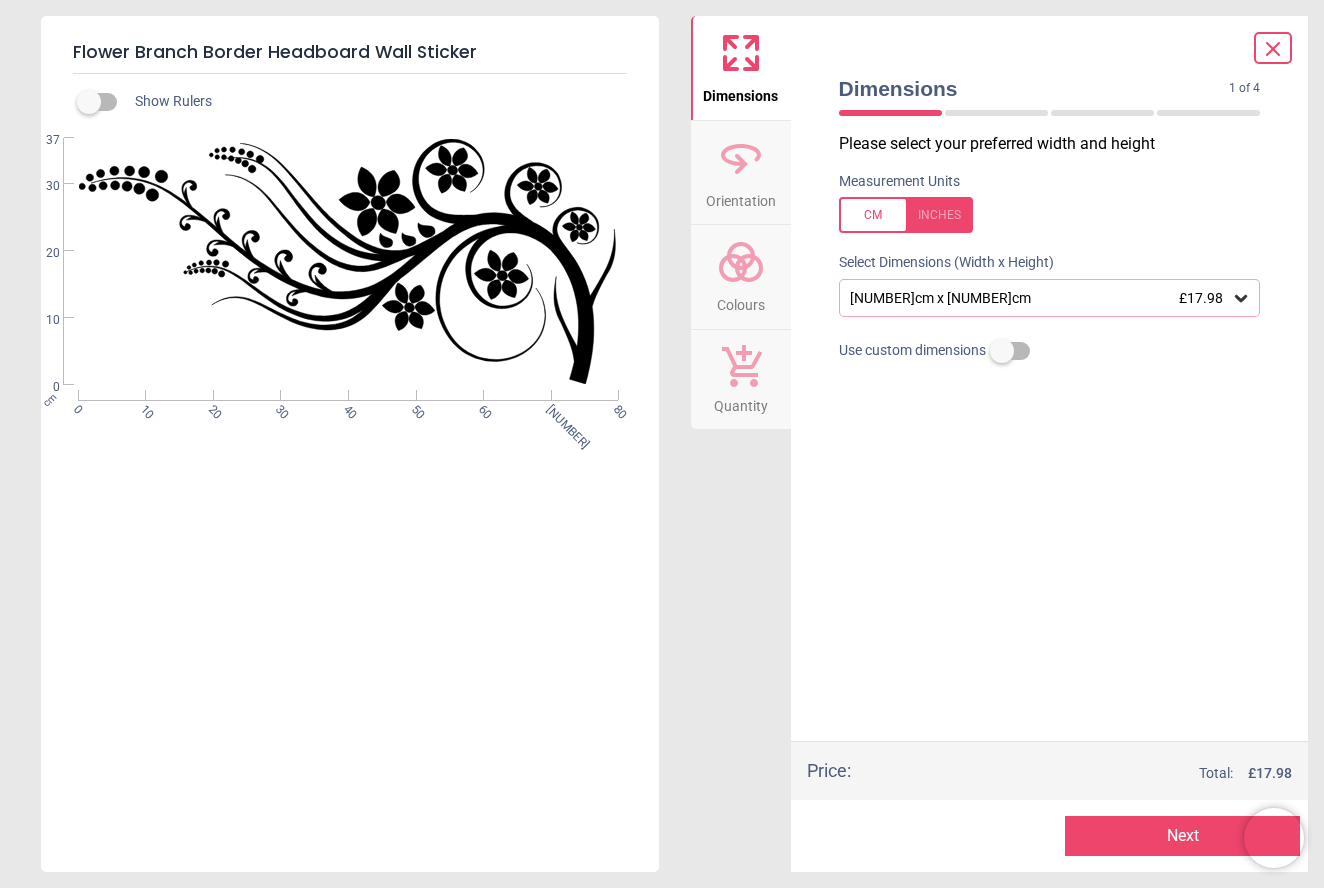 click on "Colours" at bounding box center [741, 301] 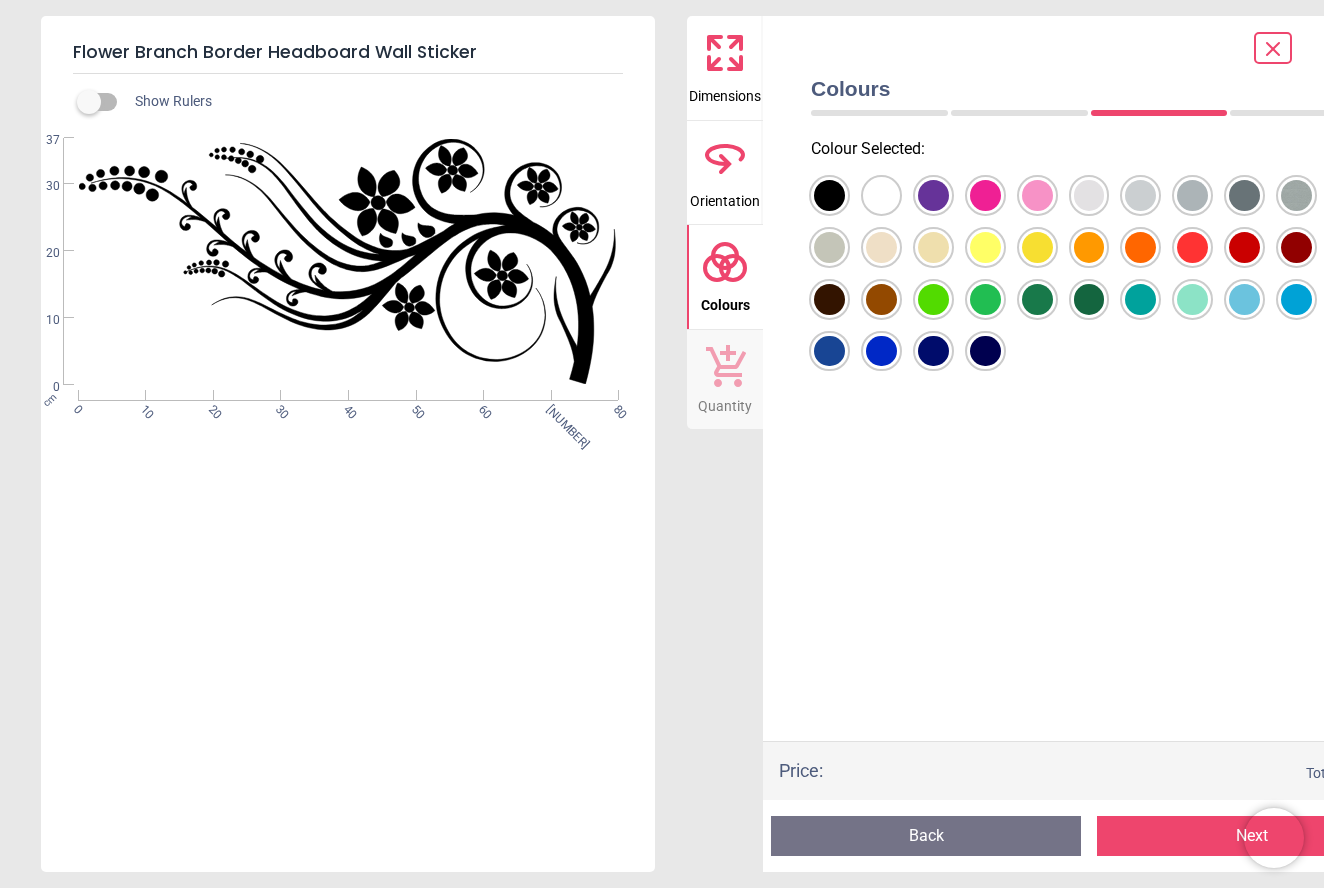 click at bounding box center [829, 195] 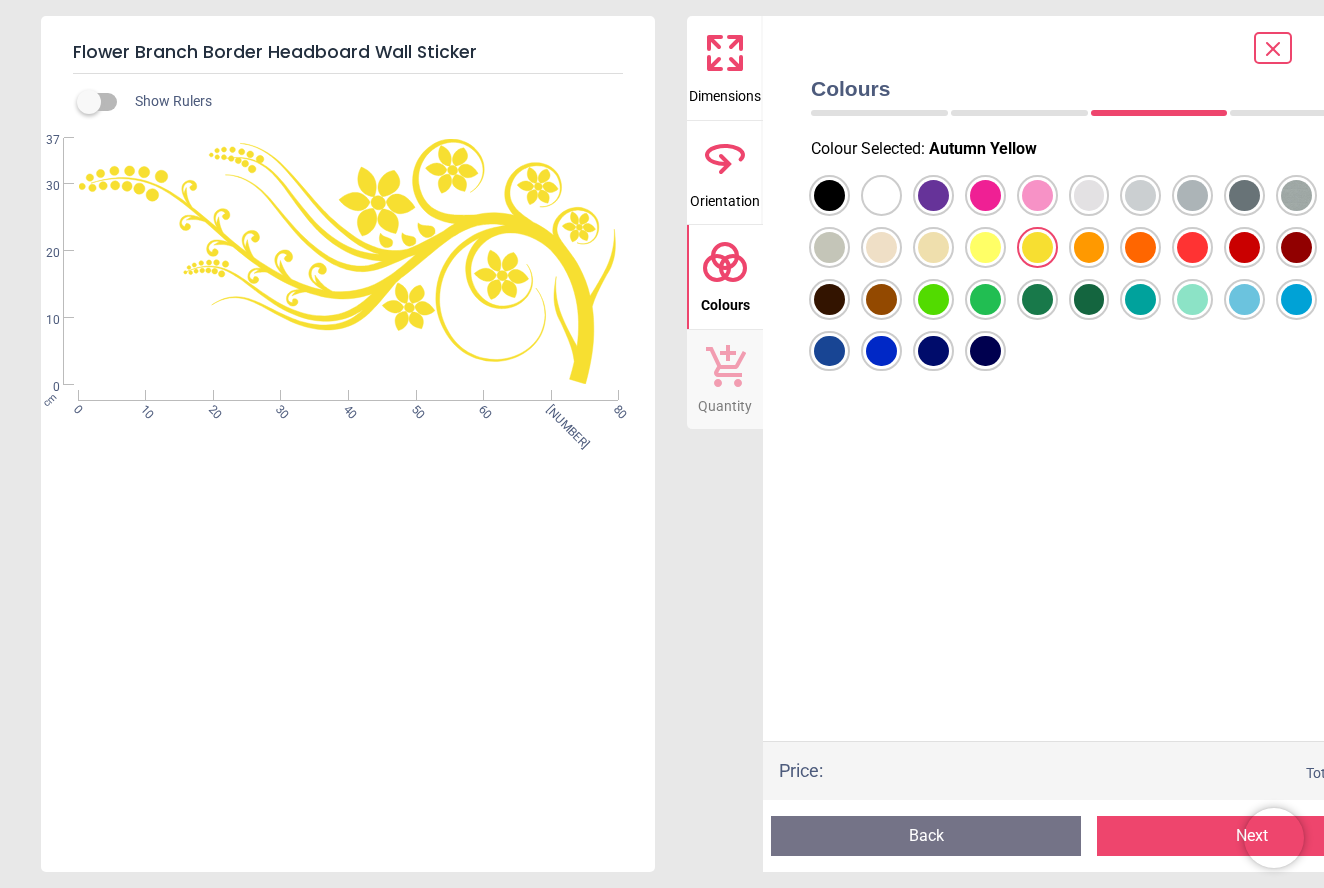 click at bounding box center [829, 195] 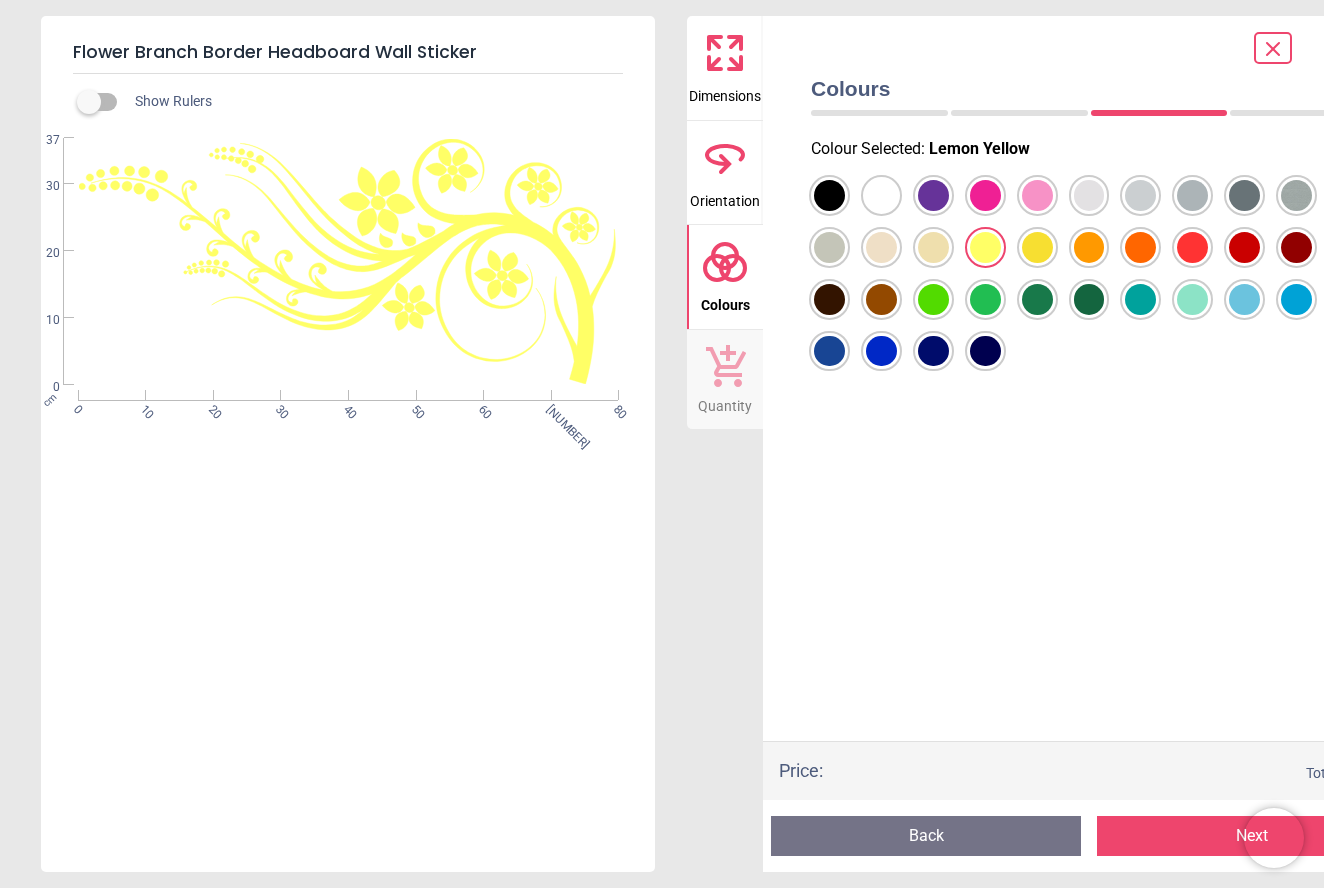 click at bounding box center (829, 195) 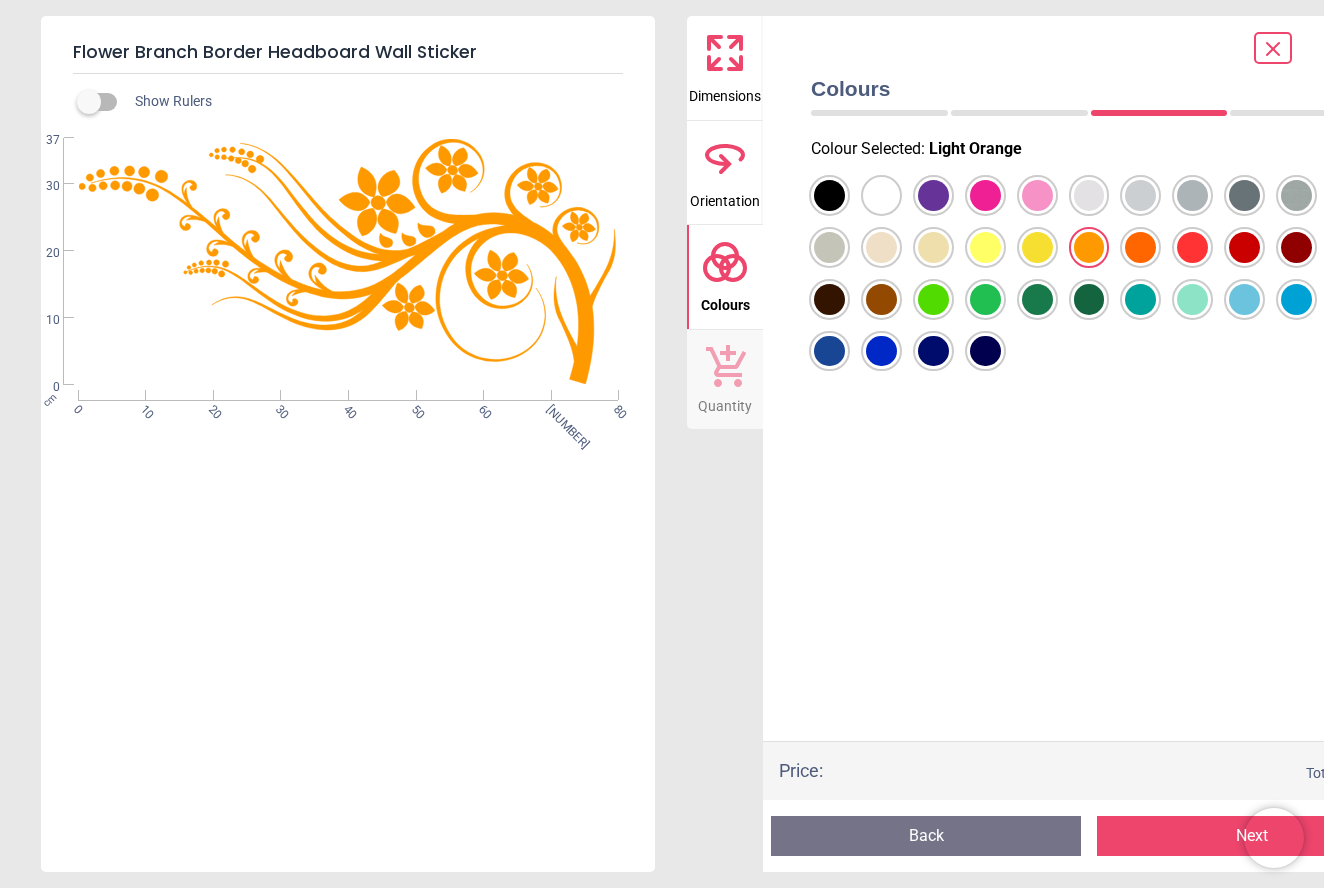 click at bounding box center (829, 195) 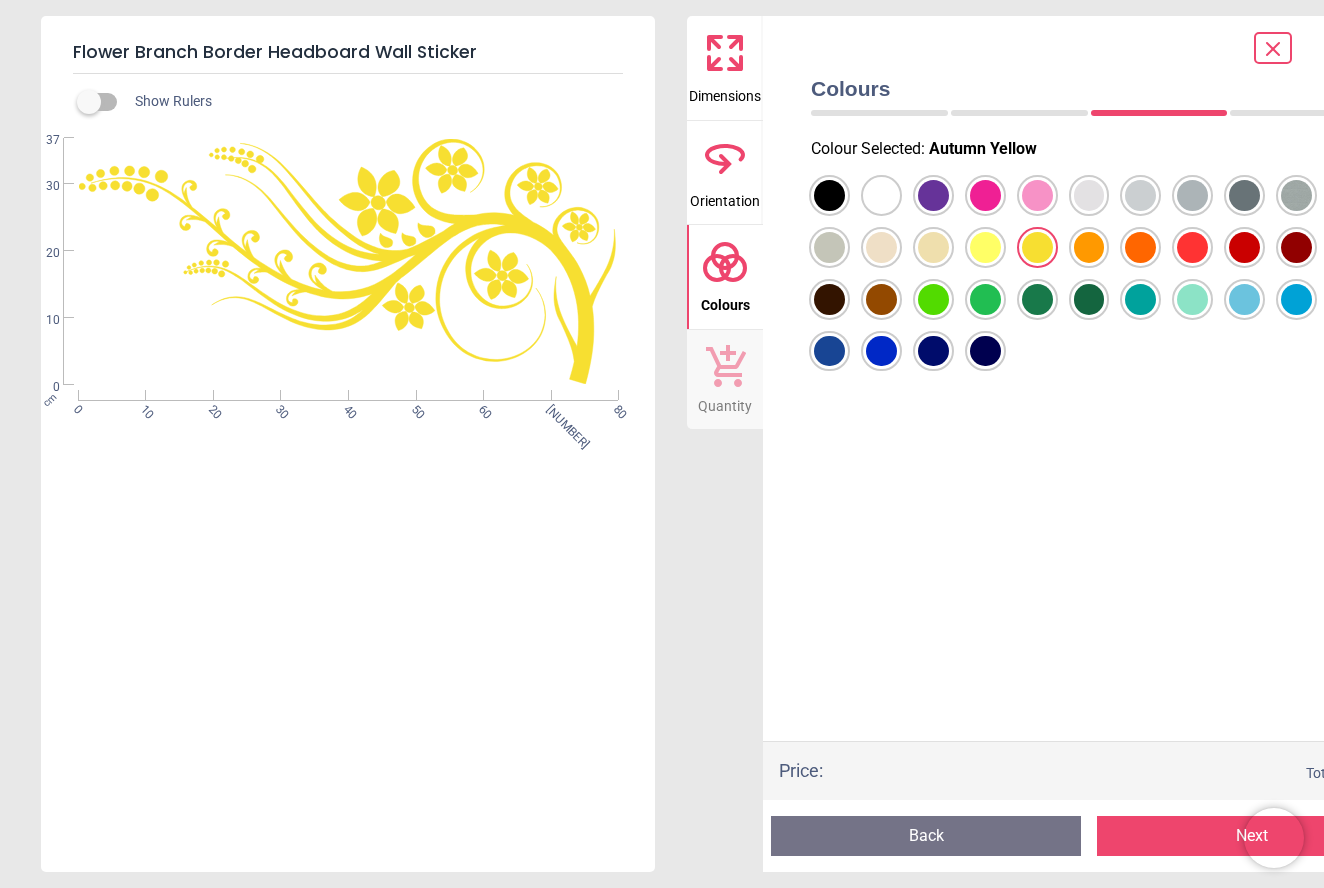 click 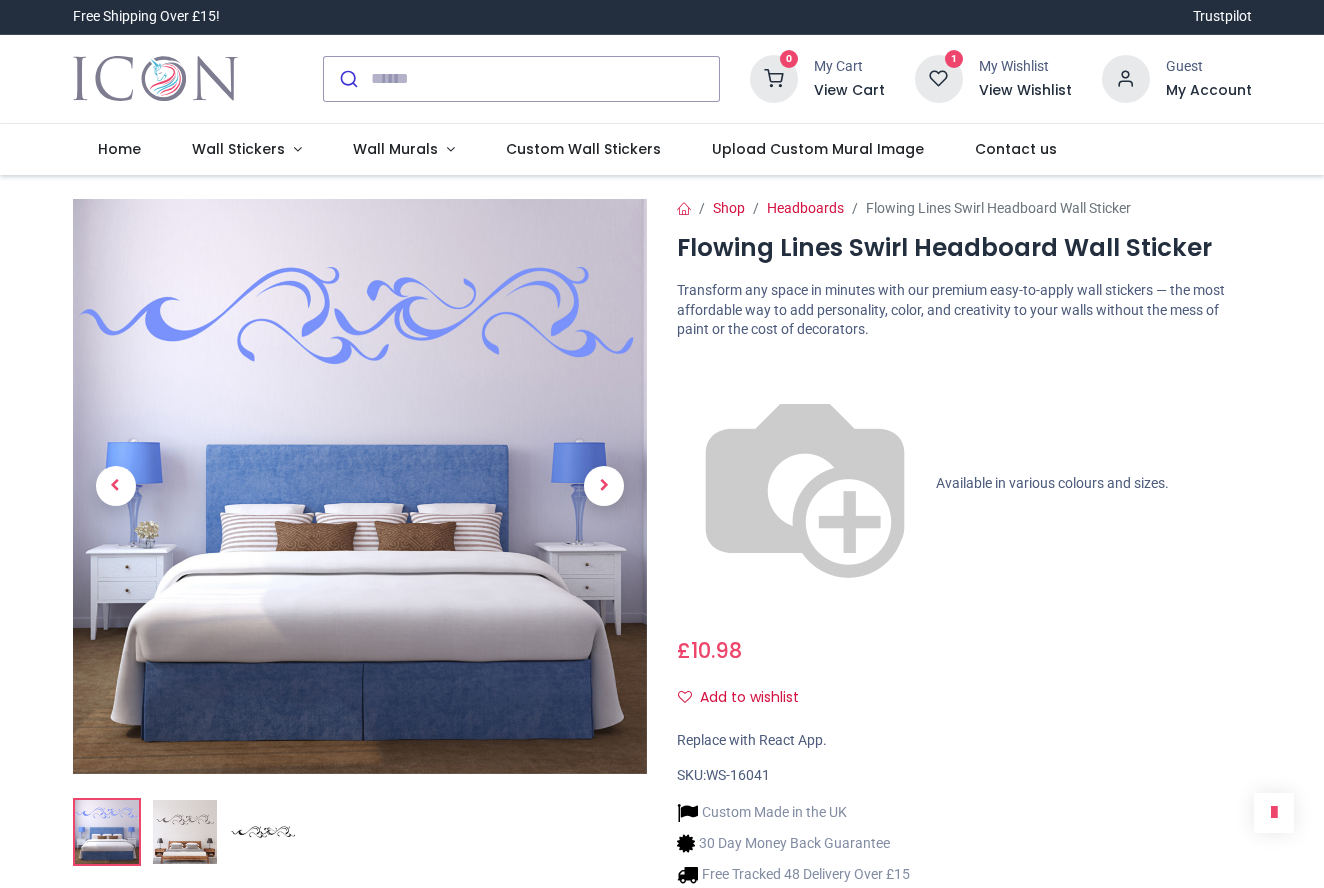 scroll, scrollTop: 0, scrollLeft: 0, axis: both 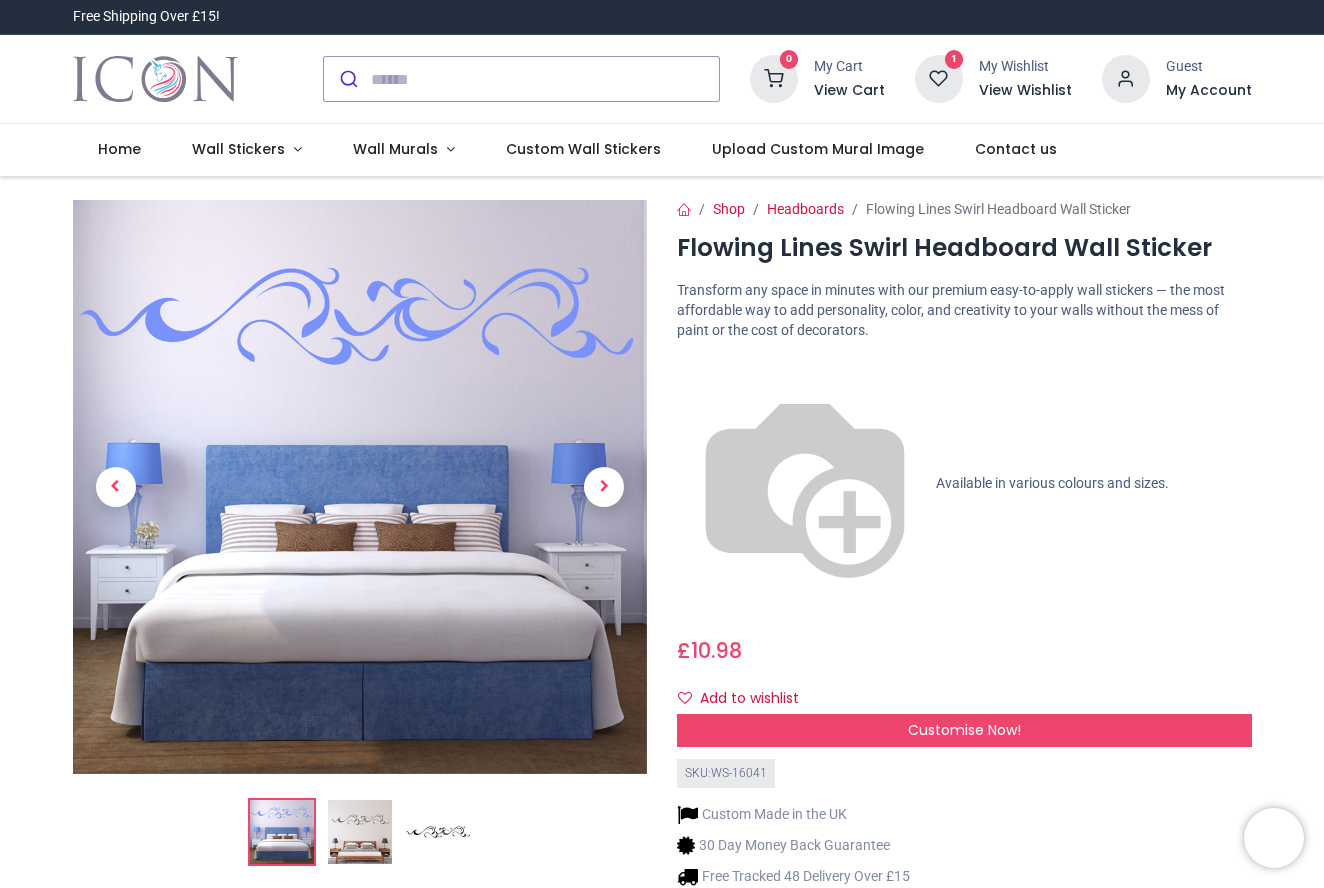 click on "Add to wishlist" at bounding box center (746, 699) 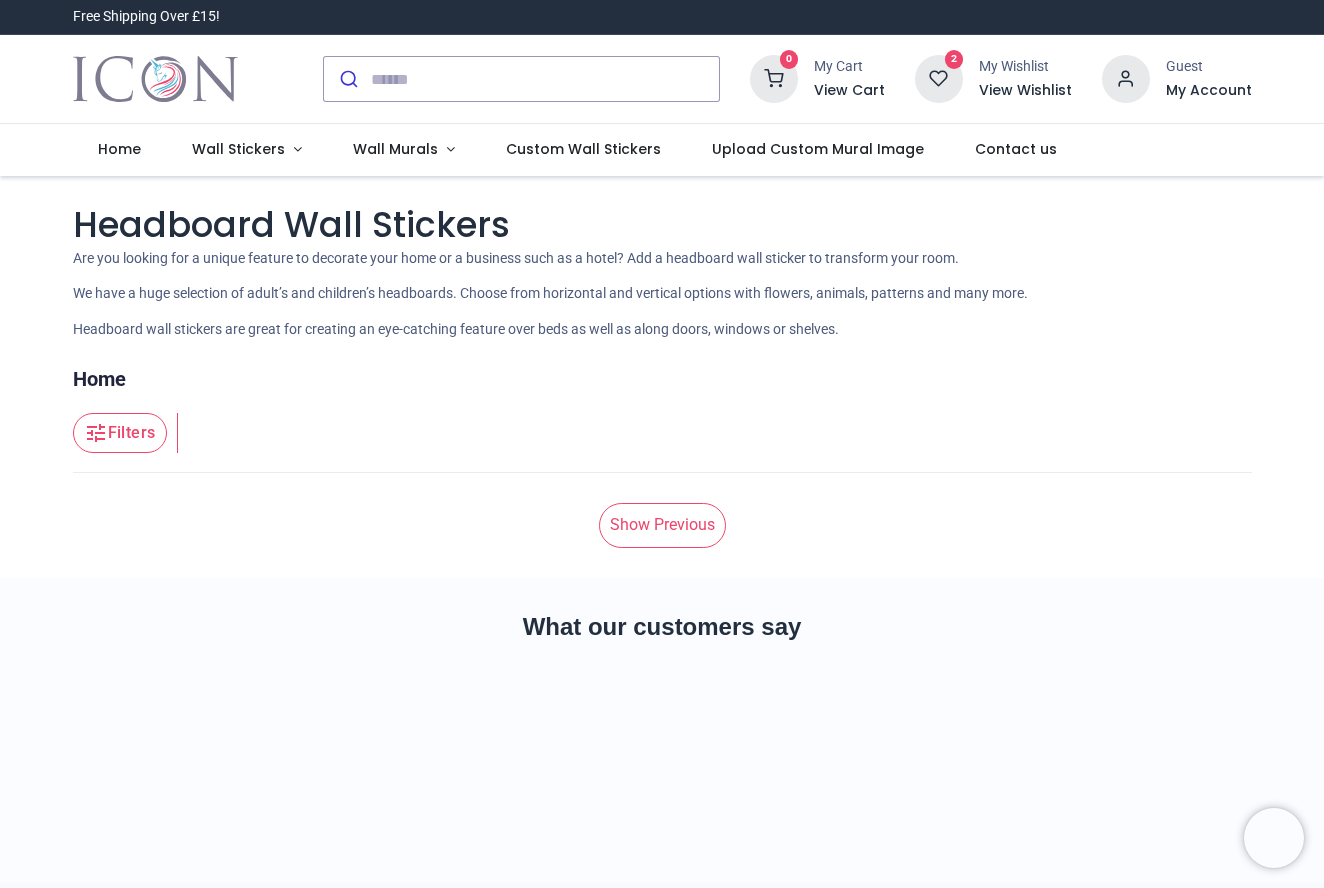 scroll, scrollTop: 0, scrollLeft: 0, axis: both 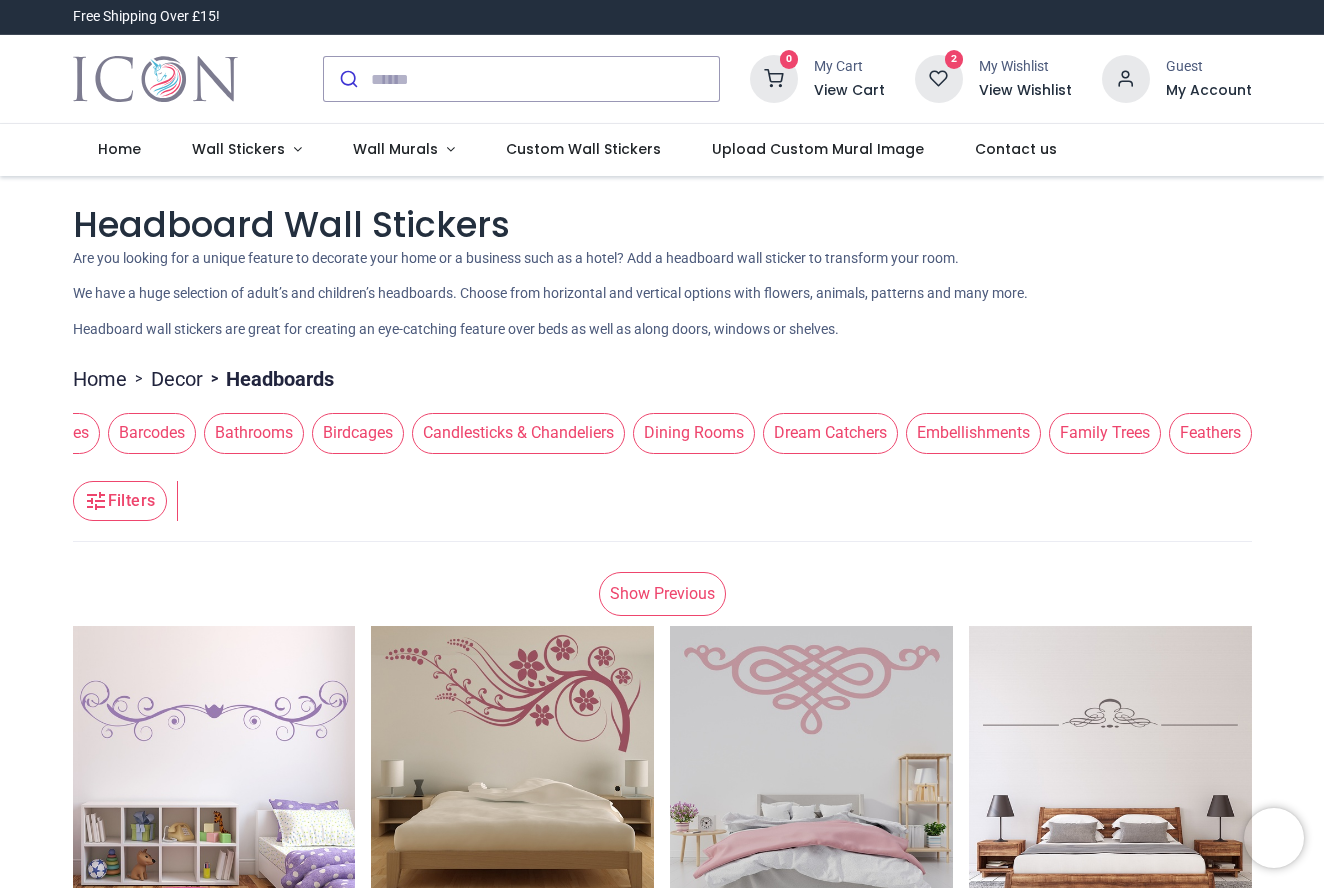 drag, startPoint x: 1160, startPoint y: 443, endPoint x: 999, endPoint y: 441, distance: 161.01242 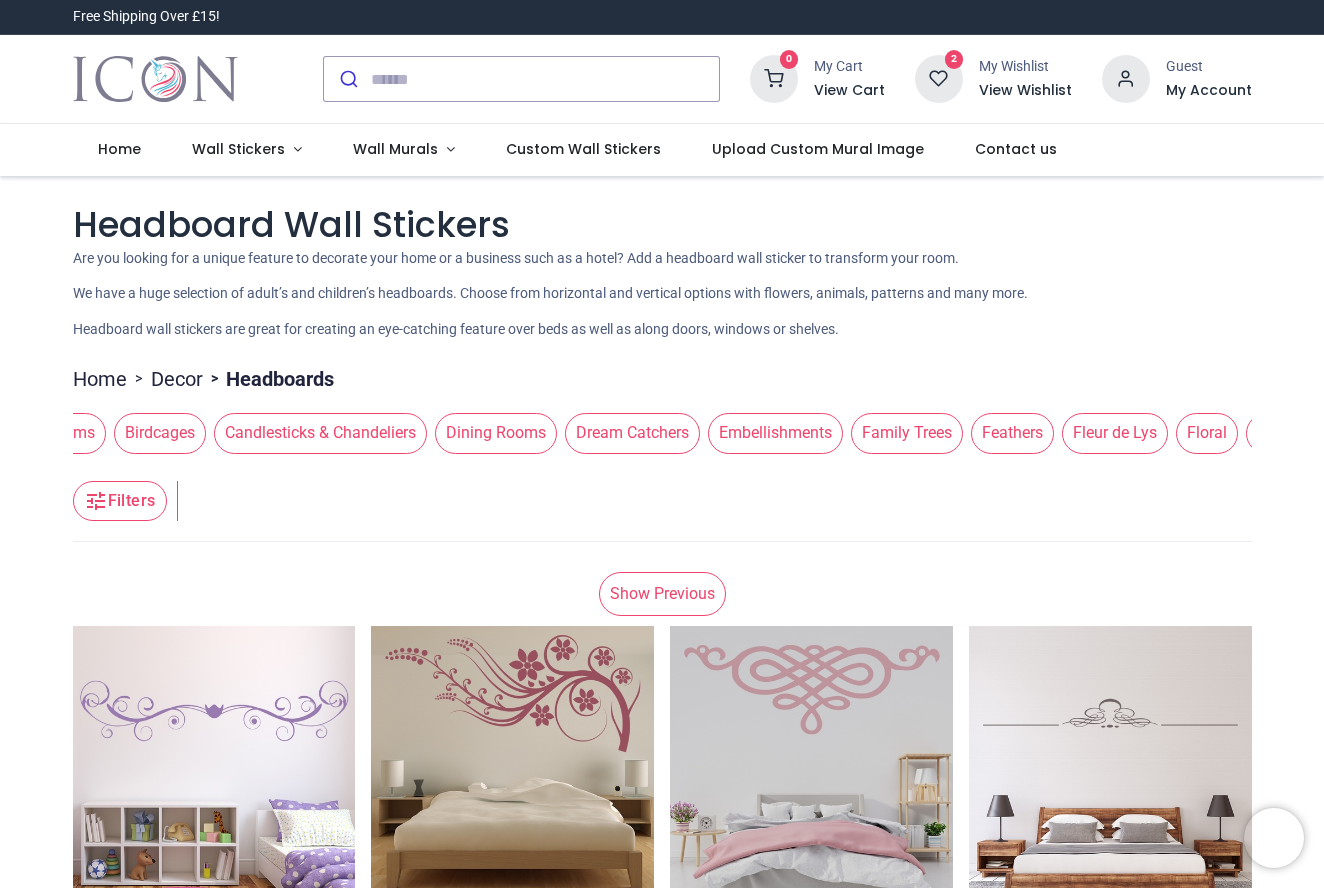 scroll, scrollTop: 0, scrollLeft: 384, axis: horizontal 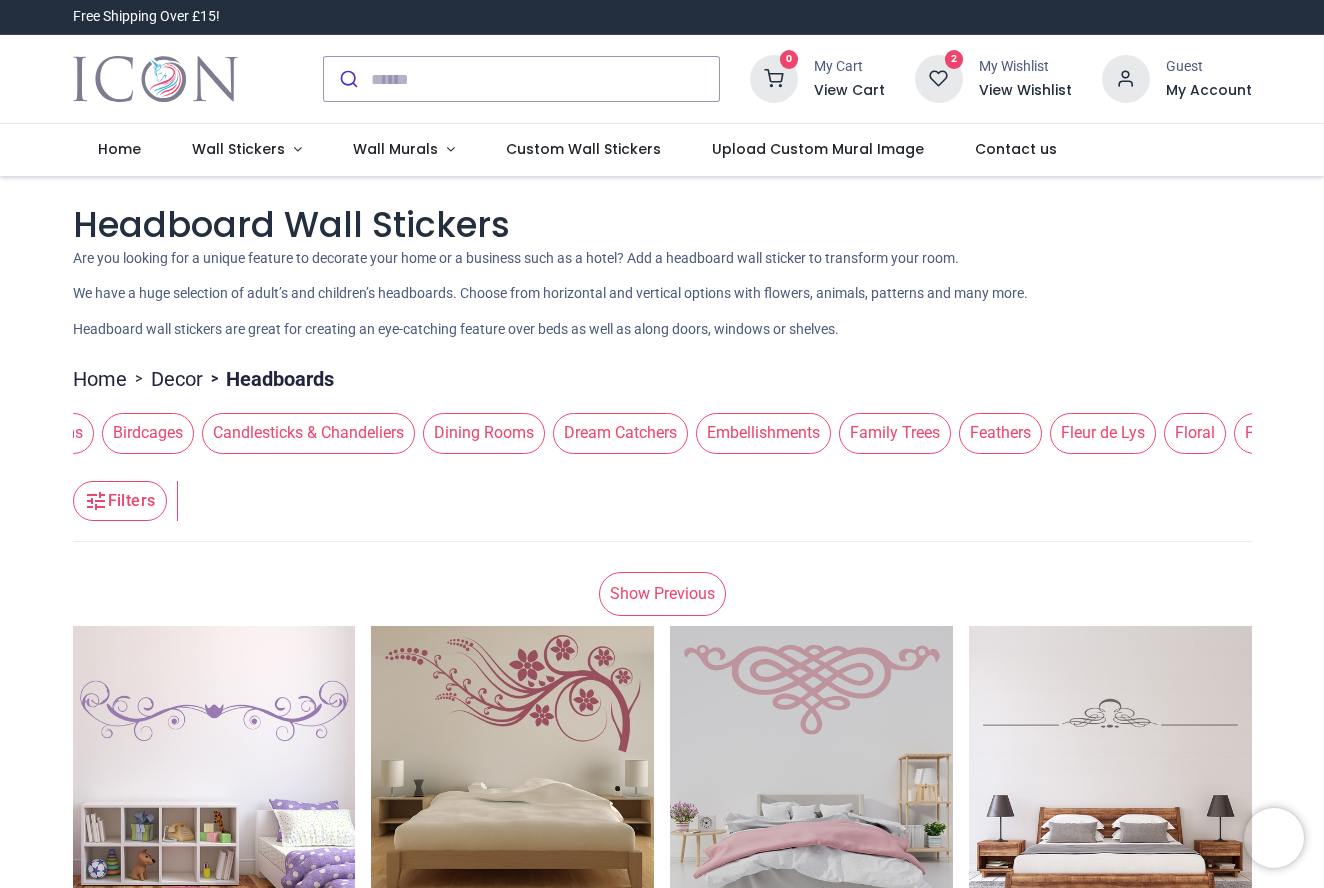 drag, startPoint x: 1248, startPoint y: 434, endPoint x: 800, endPoint y: 468, distance: 449.28833 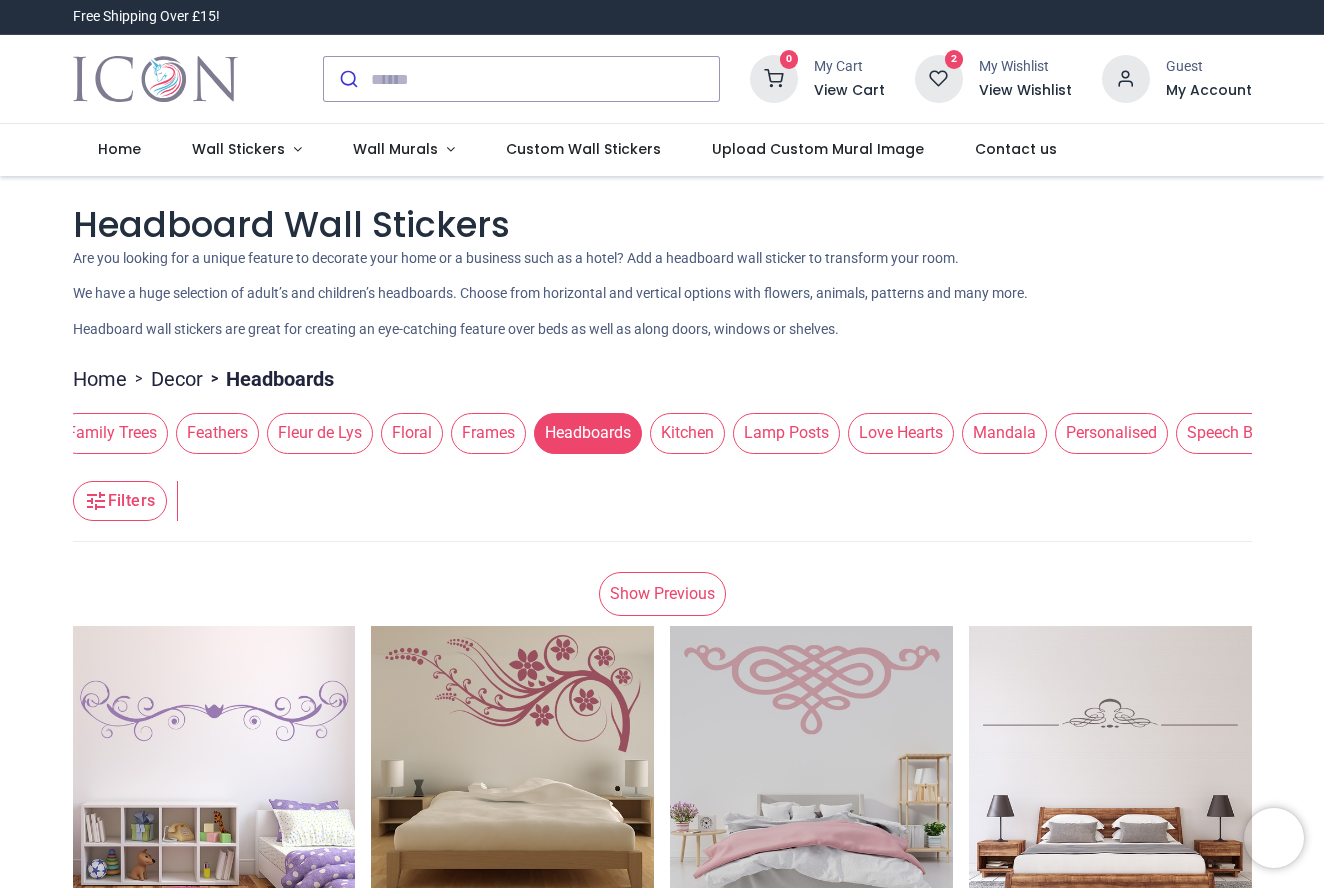 scroll, scrollTop: 0, scrollLeft: 1169, axis: horizontal 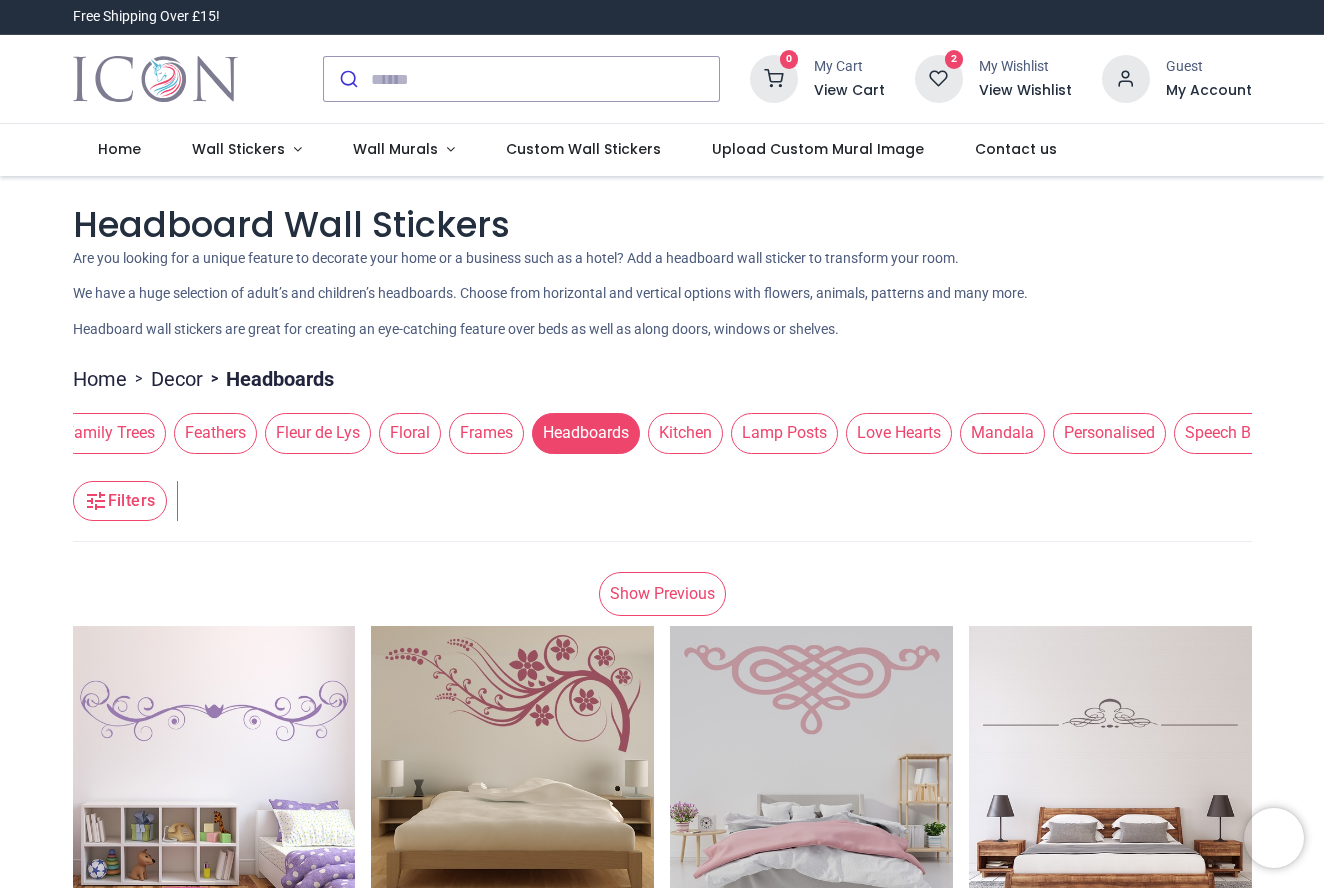 drag, startPoint x: 1205, startPoint y: 432, endPoint x: 437, endPoint y: 422, distance: 768.0651 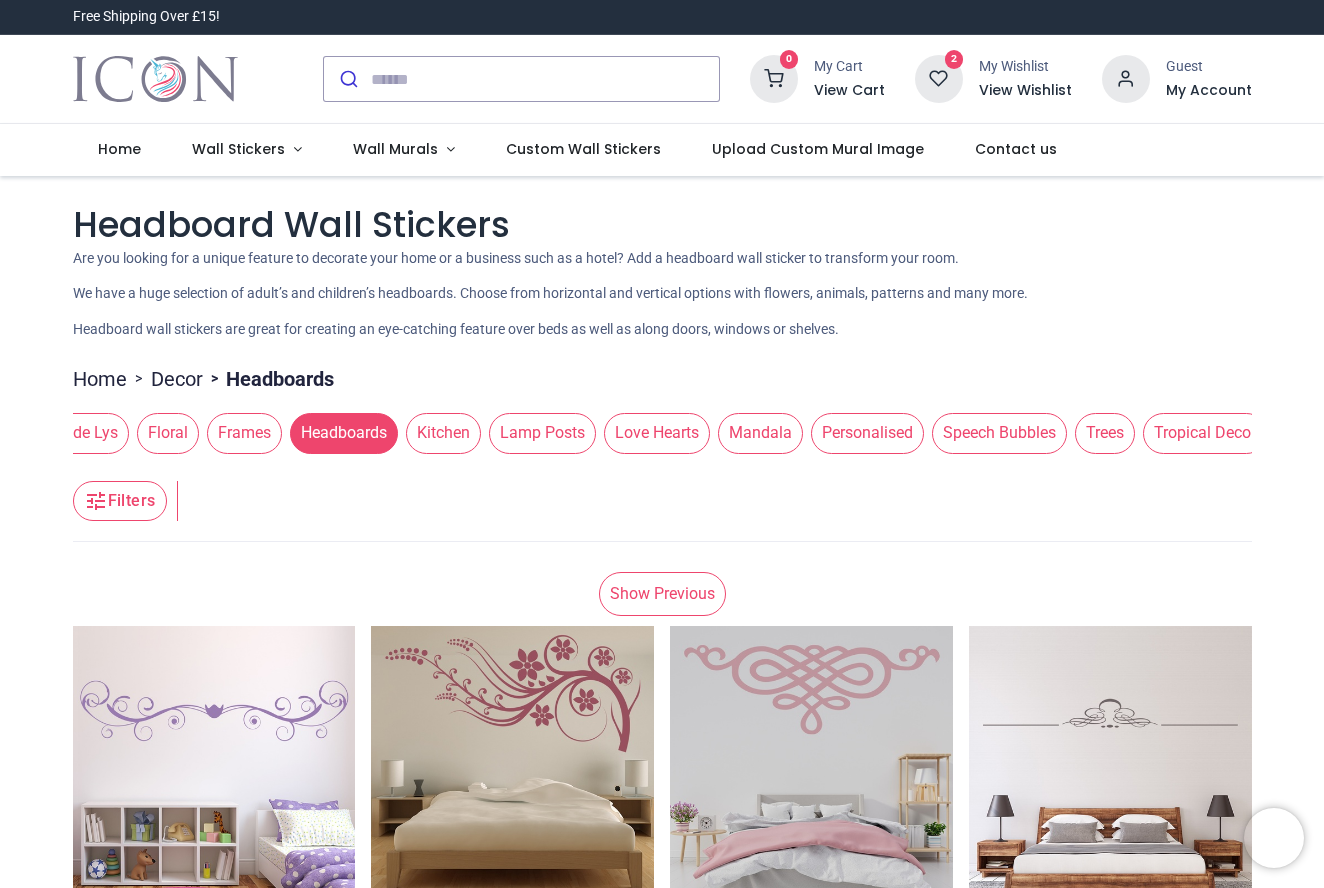 scroll, scrollTop: 0, scrollLeft: 1471, axis: horizontal 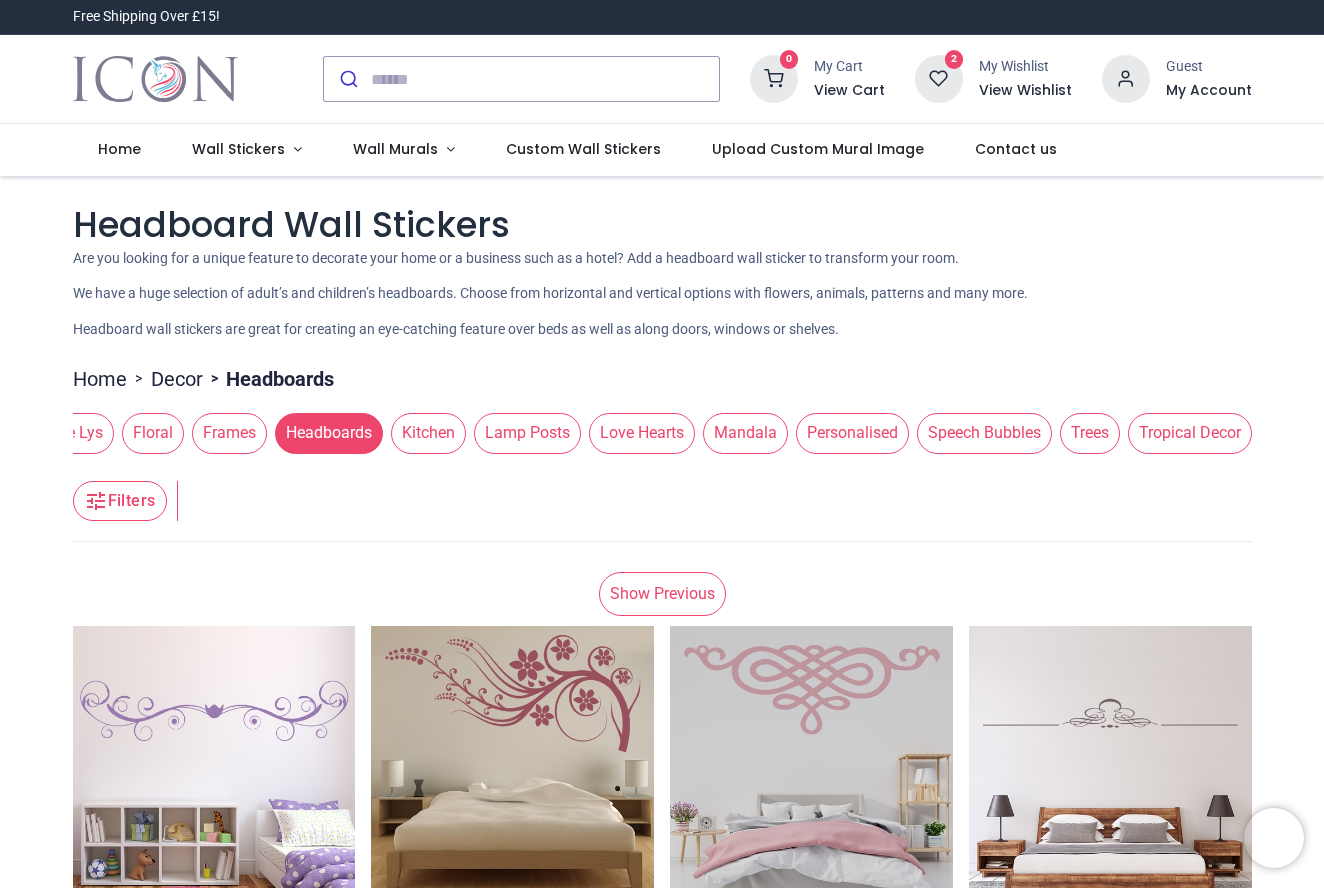 drag, startPoint x: 1186, startPoint y: 434, endPoint x: 784, endPoint y: 458, distance: 402.7158 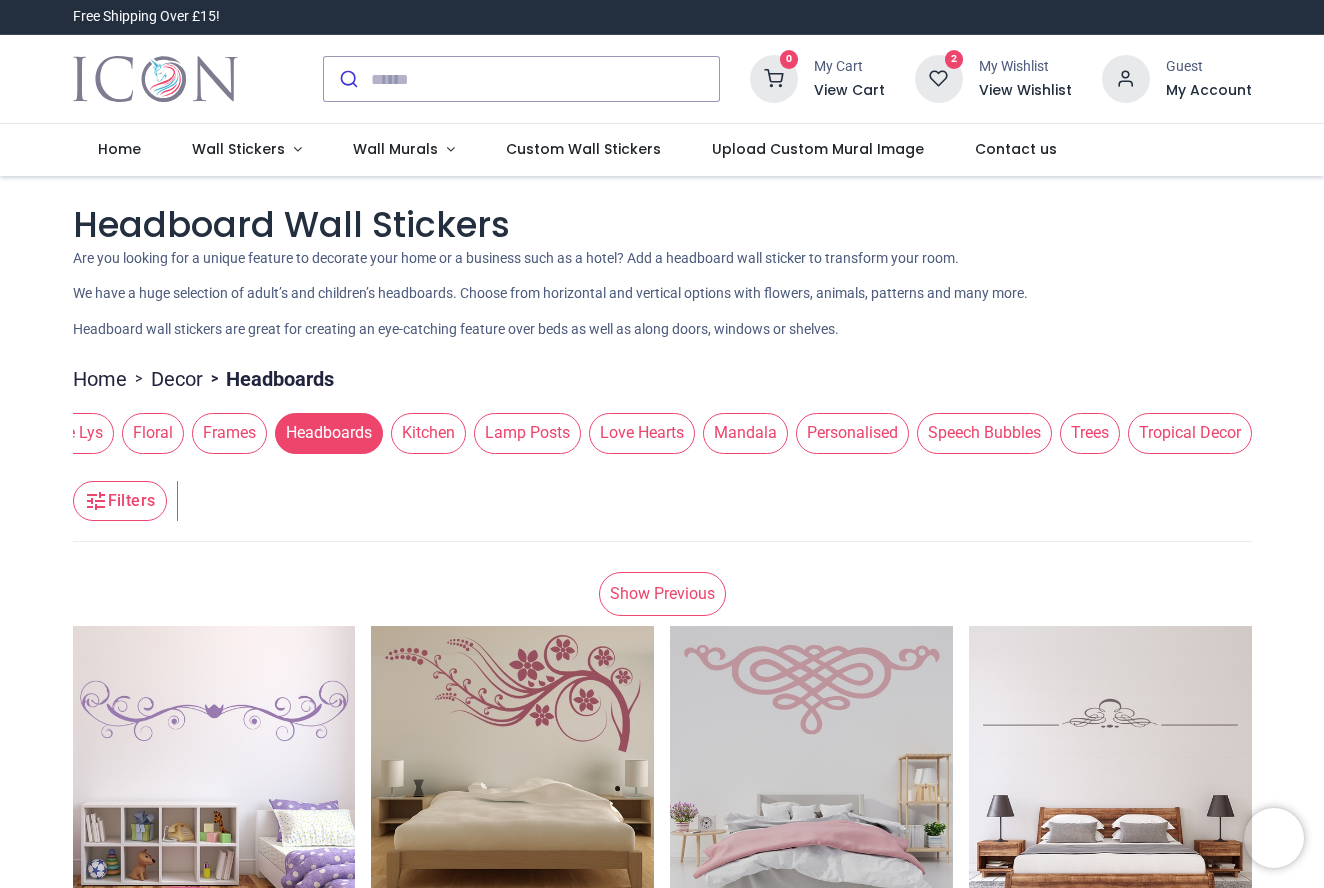 drag, startPoint x: 1231, startPoint y: 441, endPoint x: 955, endPoint y: 440, distance: 276.0018 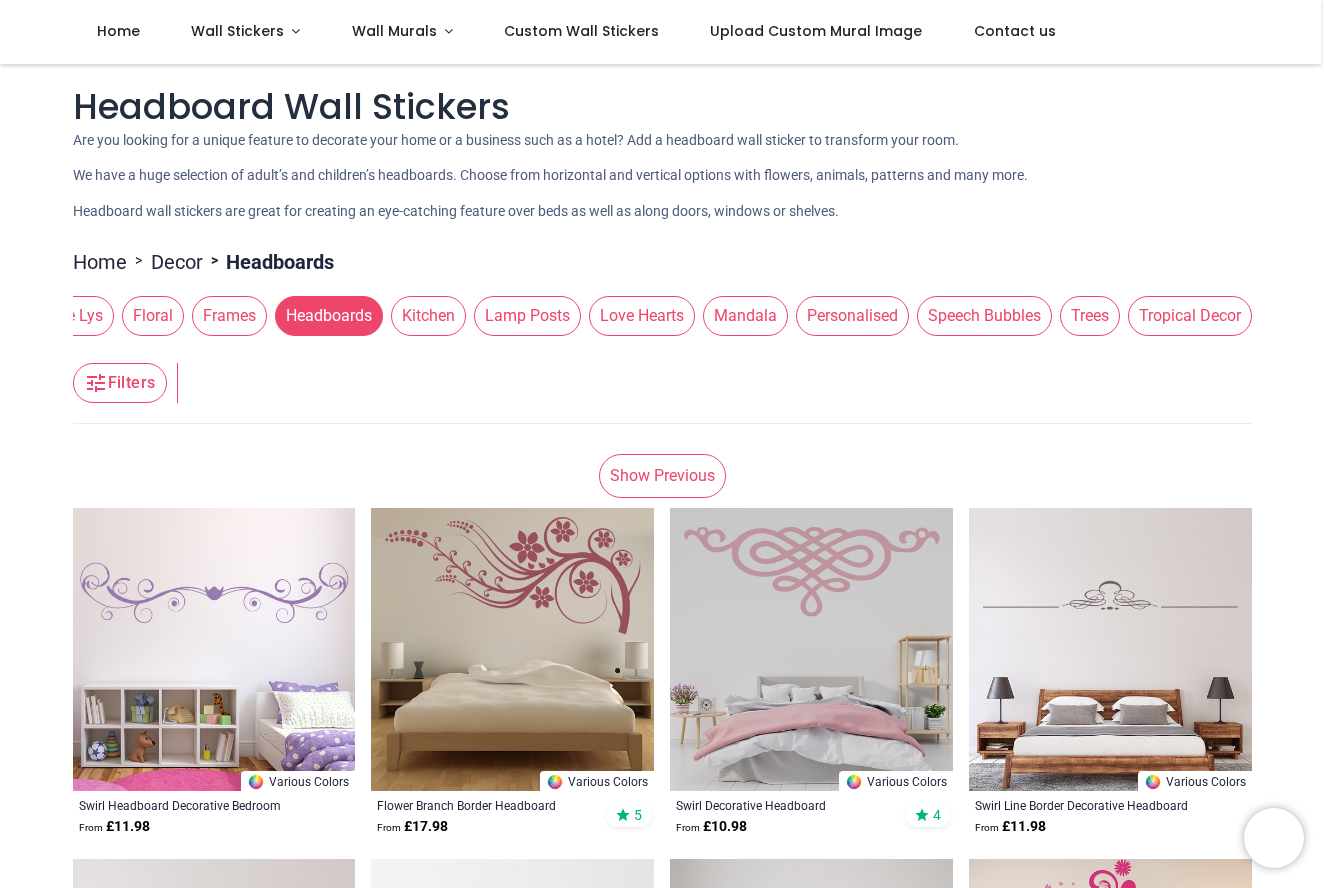 click on "Home > Decor > Headboards 3D Window Landscapes Barcodes Bathrooms Birdcages Candlesticks & Chandeliers Dining Rooms Dream Catchers Embellishments Family Trees Feathers Fleur de Lys Floral Frames Headboards Kitchen Lamp Posts Love Hearts Mandala Personalised Speech Bubbles Trees Tropical Decor Filters Filters Show Previous Various Colors Swirl Headboard Decorative Bedroom From   £ 11.98     Various Colors Vine Leaves Floral Headboard From   £ 10.98     4 Various Colors Aztec Circle Decorative Headboard From   £ 16.98     Various Colors Symmetrical Swirl Headboard From   £ 12.98     4 Various Colors Leaf Swirl Headboard Design From   £ 11.98     Various Colors Swirl Embellishment Decorative Headboard From   £ 10.98     Various Colors Tribal Wings Headboard Design From   £ 11.98     Various Colors Flower Branch Border Headboard From   £ 17.98     5 Various Colors Elegant Swirl Decorative Headboard From   £ 10.98     Various Colors Leaf Pattern Circle Headboard From   £ 16.98     5 Various Colors From" at bounding box center [662, 1638] 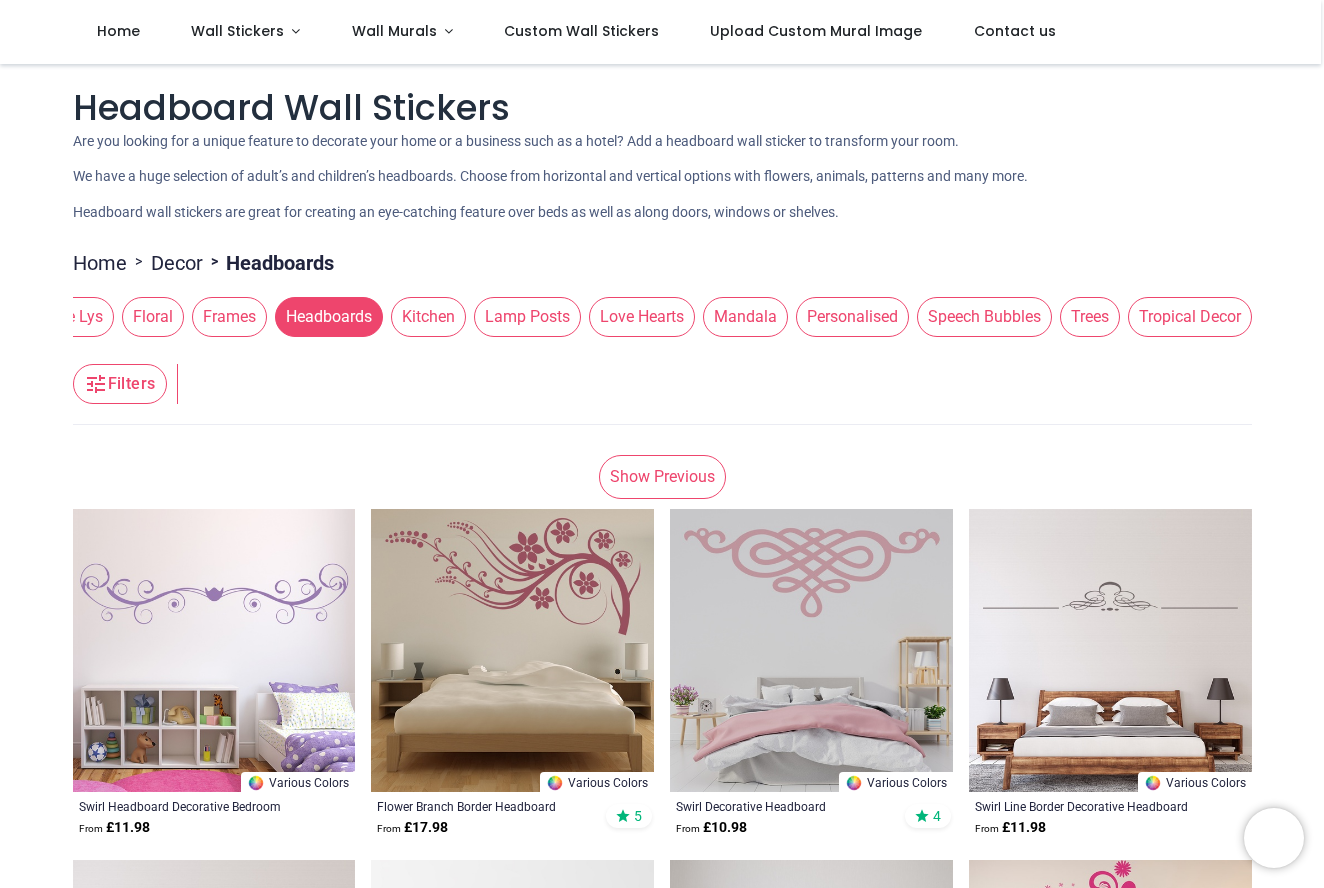 scroll, scrollTop: 3, scrollLeft: 0, axis: vertical 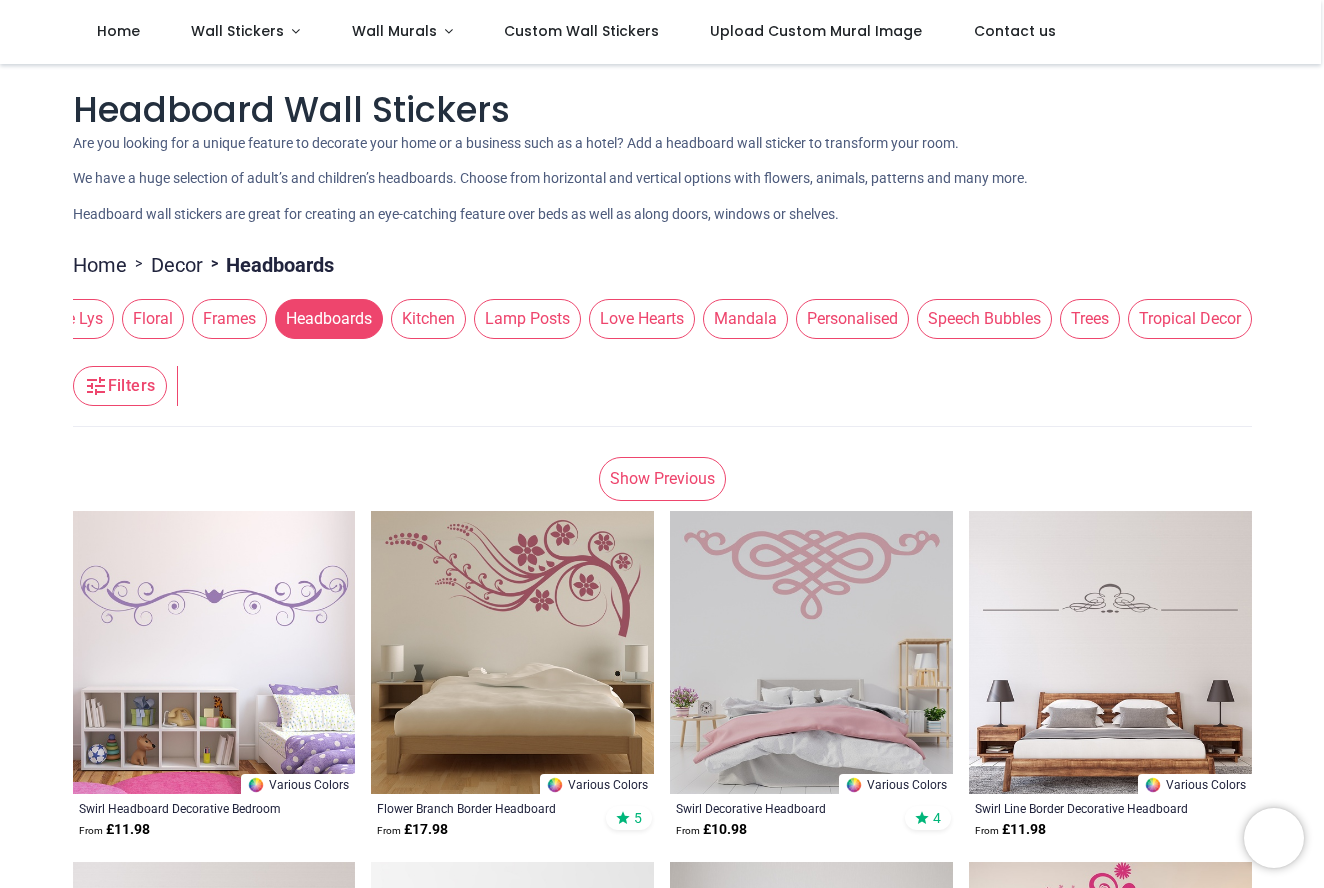 click on "Tropical Decor" at bounding box center (1190, 319) 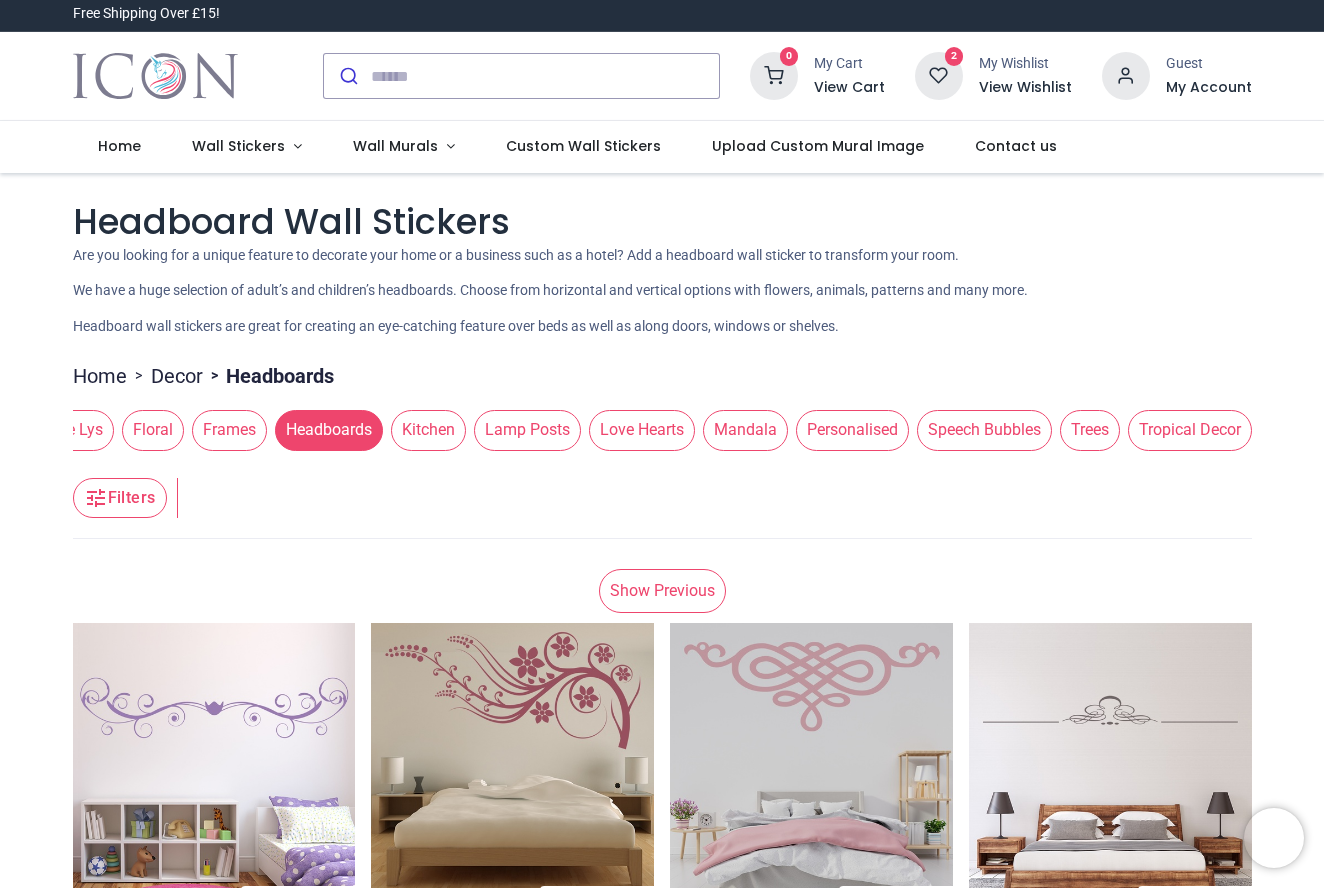 scroll, scrollTop: 0, scrollLeft: 0, axis: both 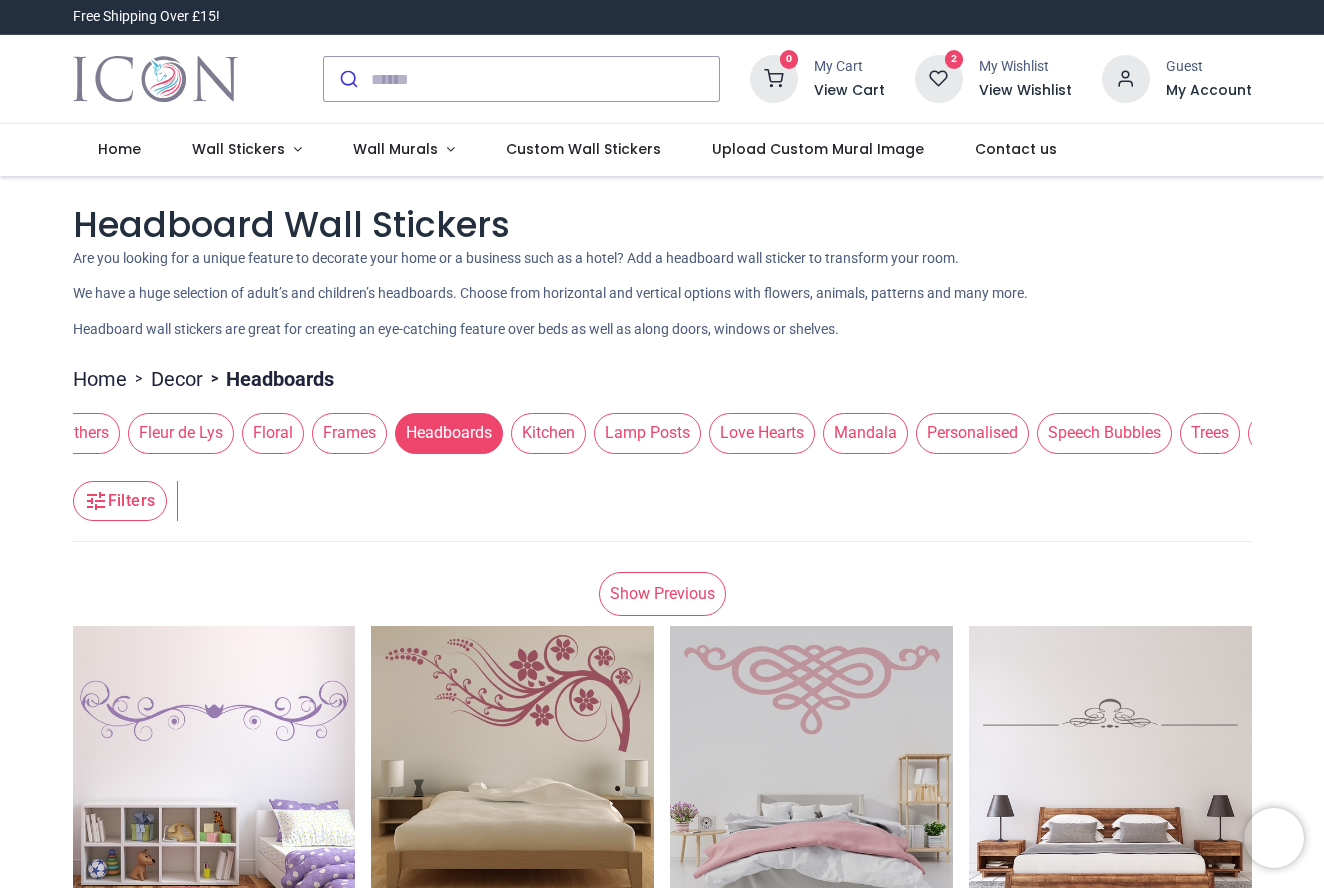 drag, startPoint x: 424, startPoint y: 435, endPoint x: 1257, endPoint y: 531, distance: 838.51355 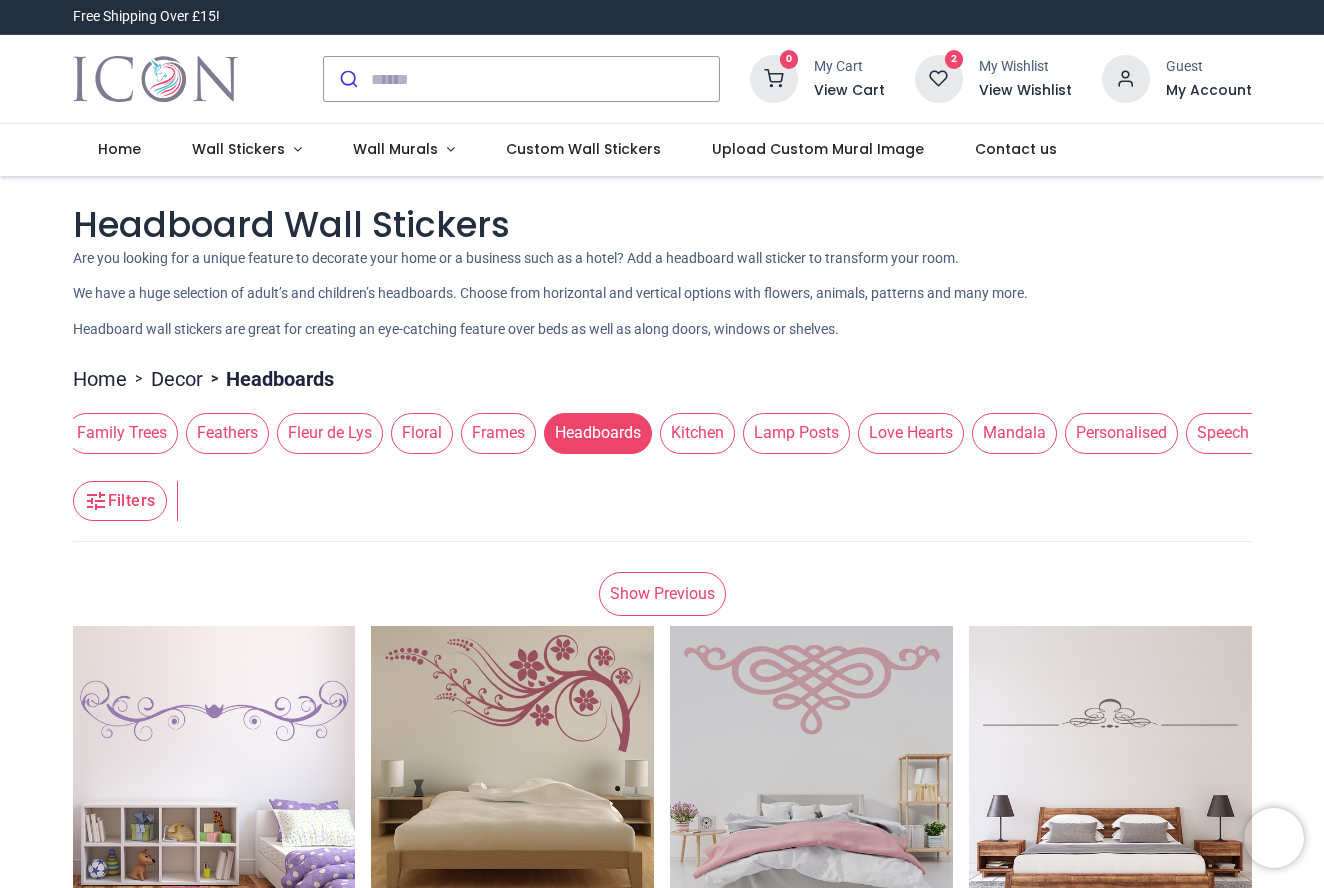 scroll, scrollTop: 0, scrollLeft: 1127, axis: horizontal 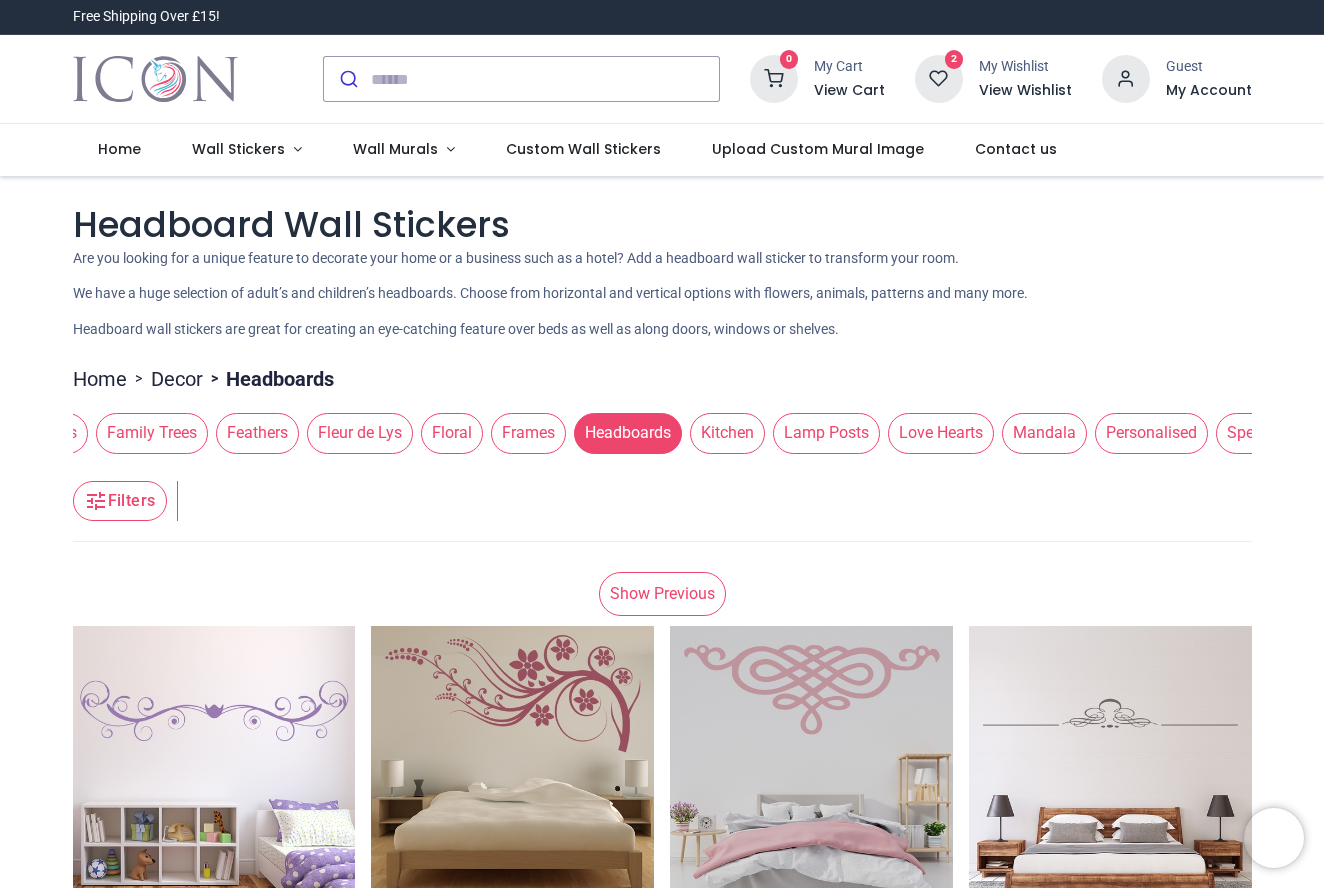drag, startPoint x: 197, startPoint y: 426, endPoint x: 1128, endPoint y: 510, distance: 934.7818 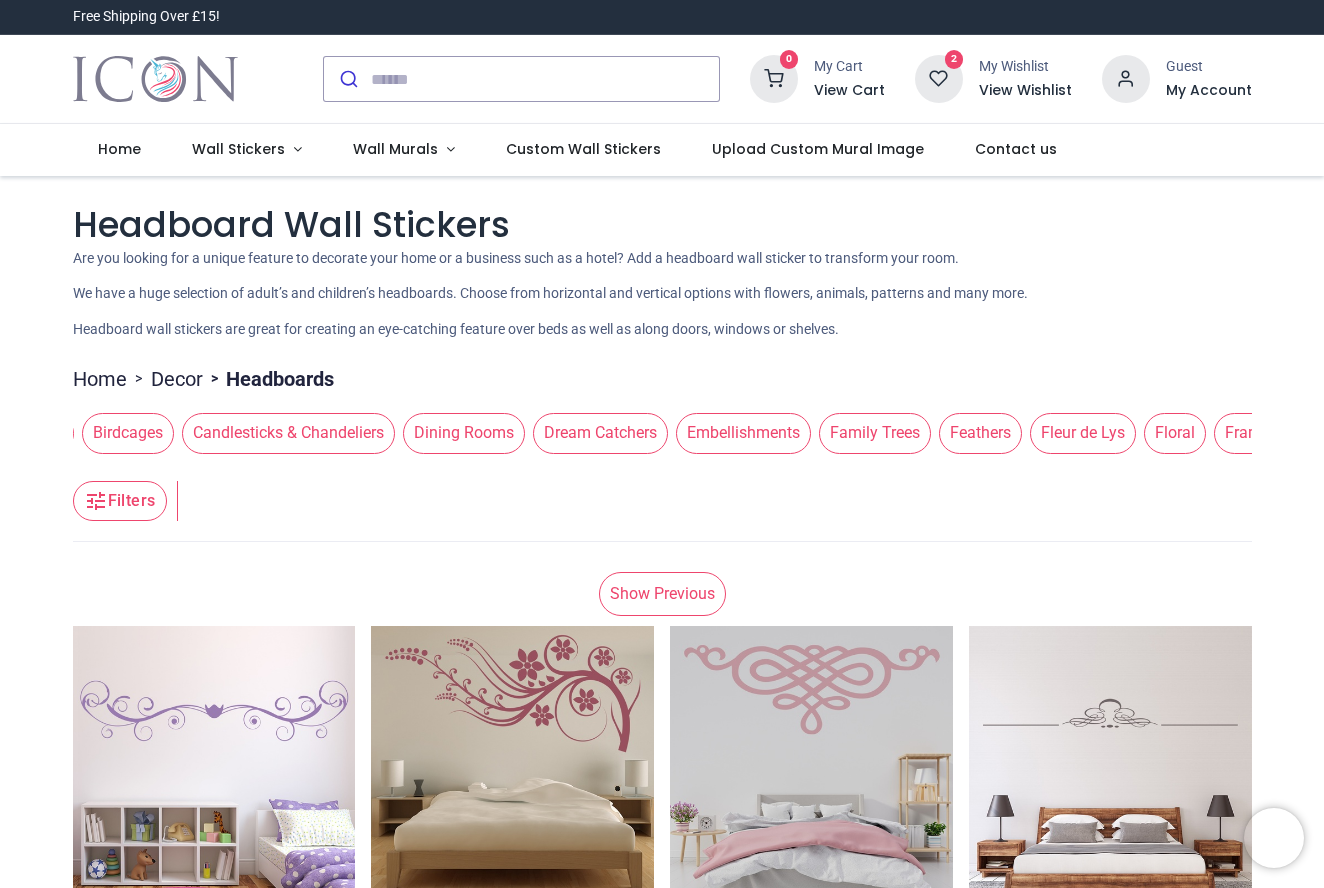 scroll, scrollTop: 0, scrollLeft: 397, axis: horizontal 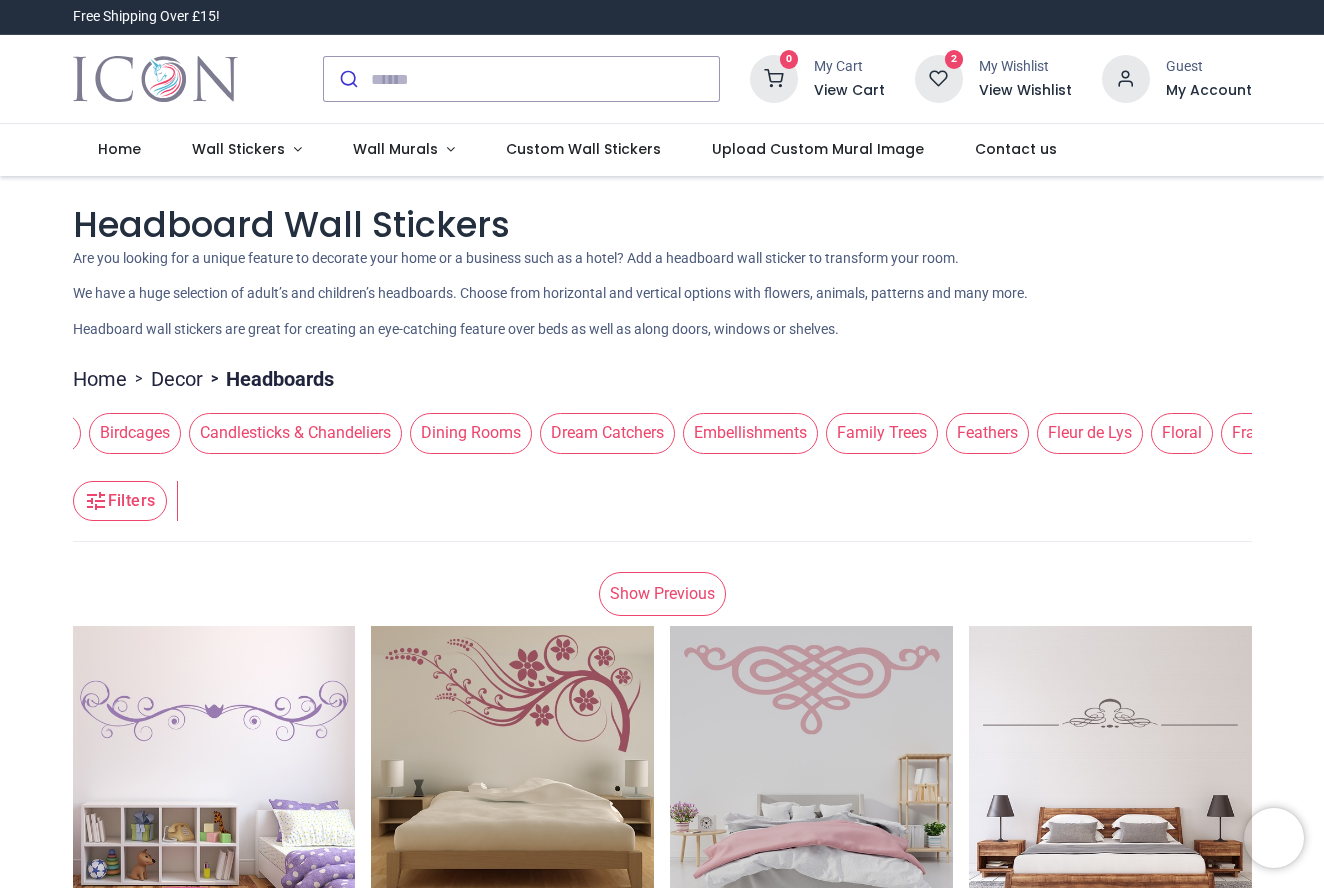 drag, startPoint x: 286, startPoint y: 428, endPoint x: 996, endPoint y: 458, distance: 710.63354 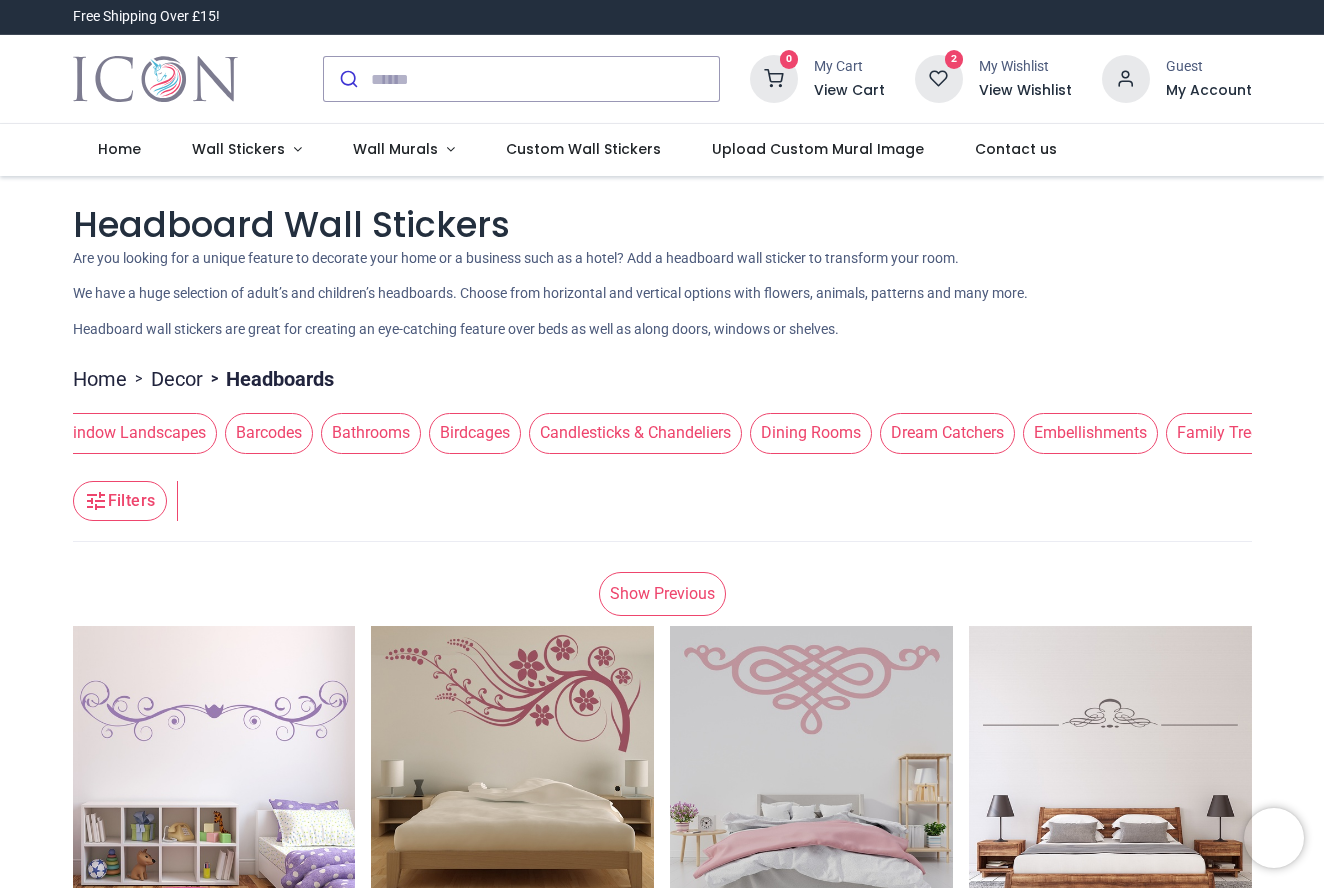 scroll, scrollTop: 0, scrollLeft: 15, axis: horizontal 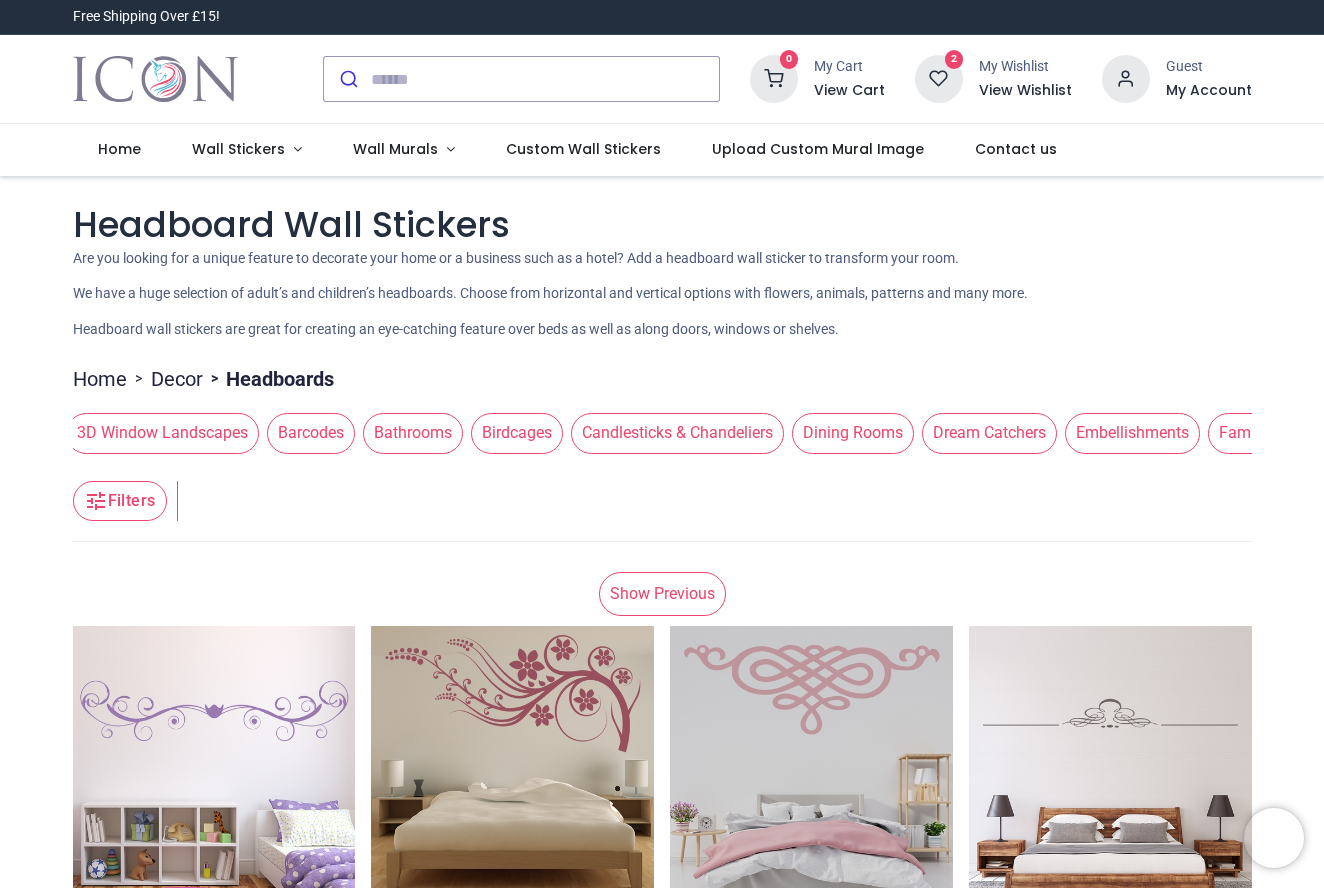 drag, startPoint x: 126, startPoint y: 427, endPoint x: 881, endPoint y: 469, distance: 756.1673 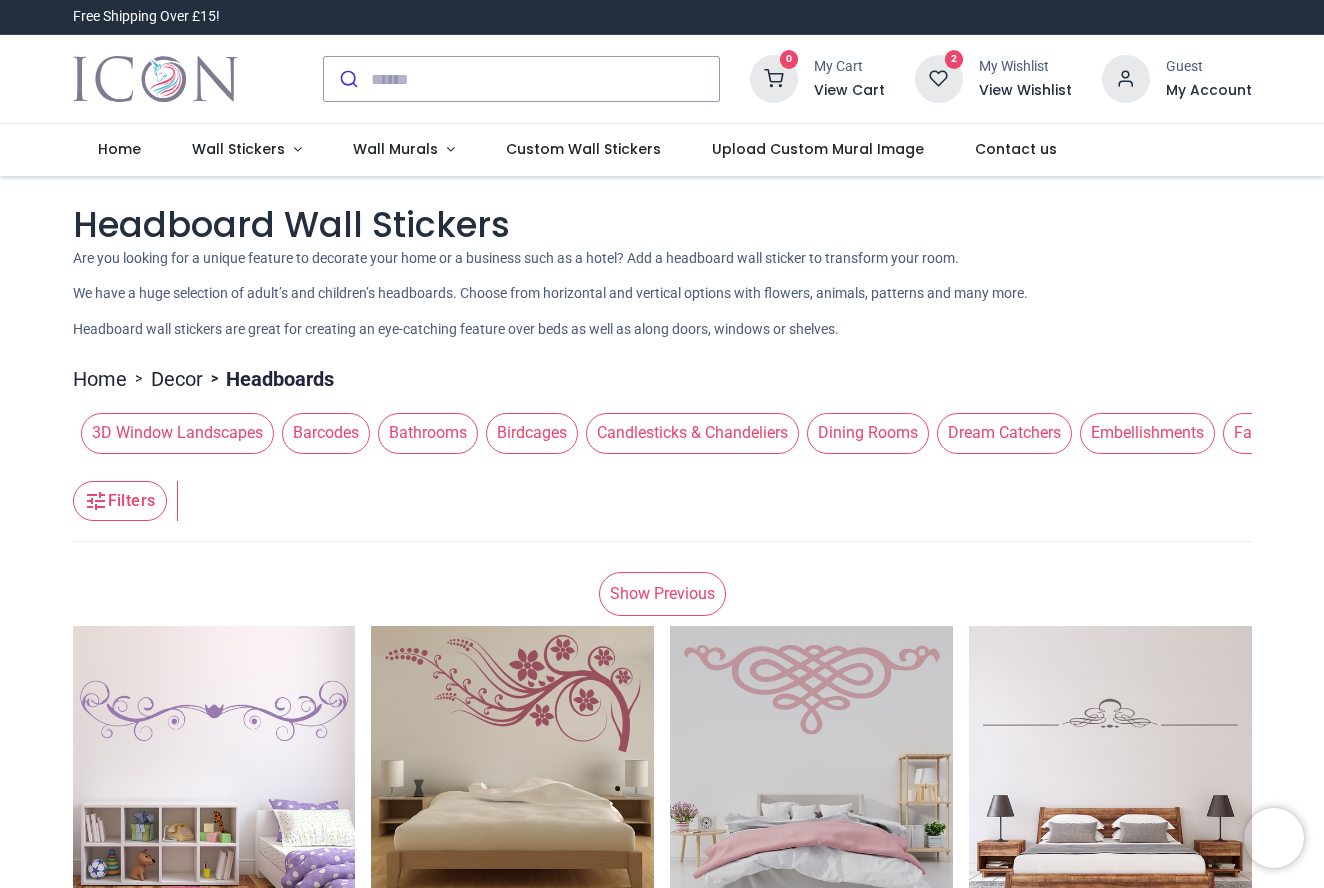 drag, startPoint x: 216, startPoint y: 432, endPoint x: 873, endPoint y: 455, distance: 657.40247 